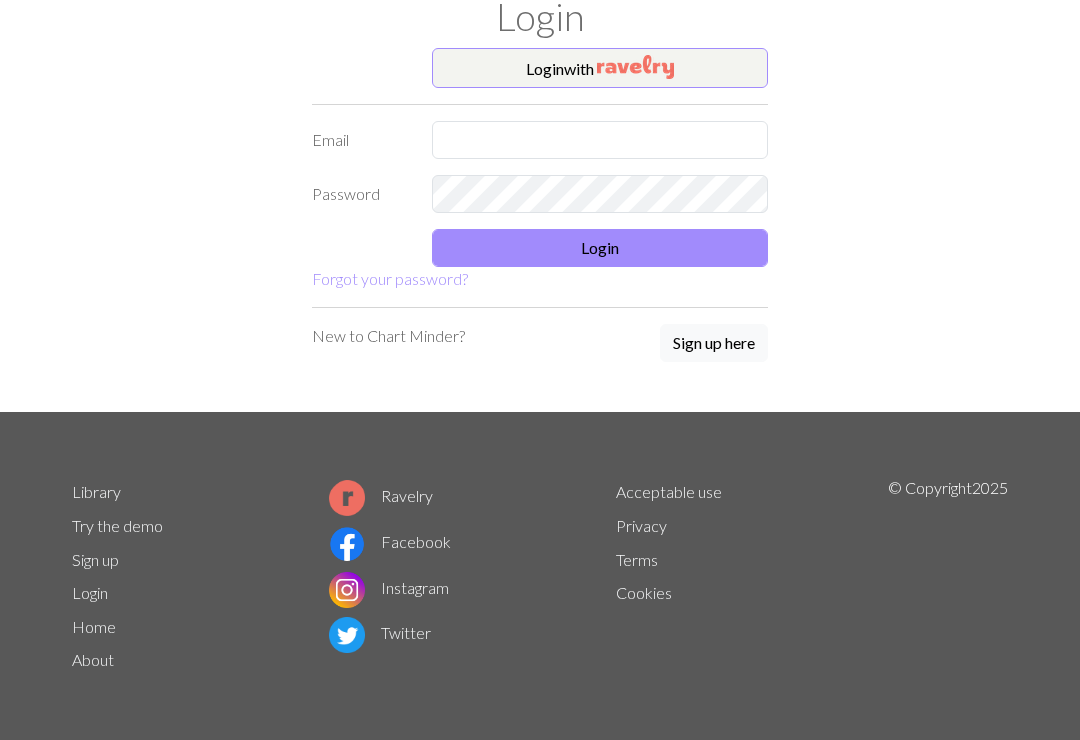 scroll, scrollTop: 66, scrollLeft: 0, axis: vertical 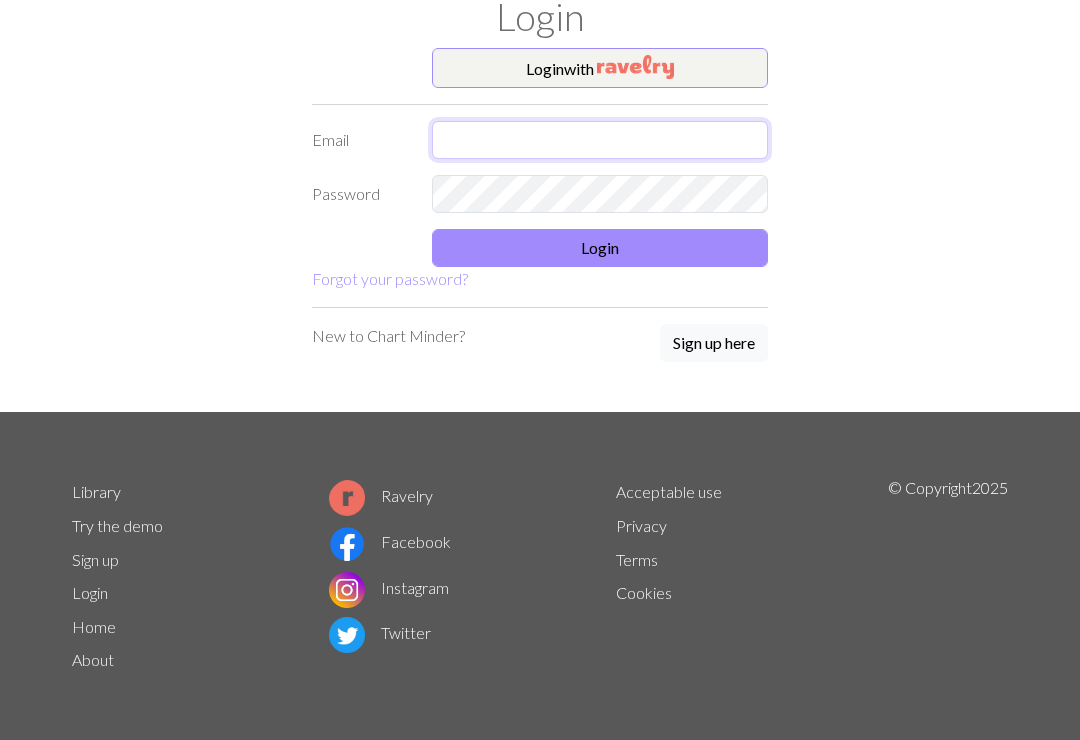 type on "[EMAIL]" 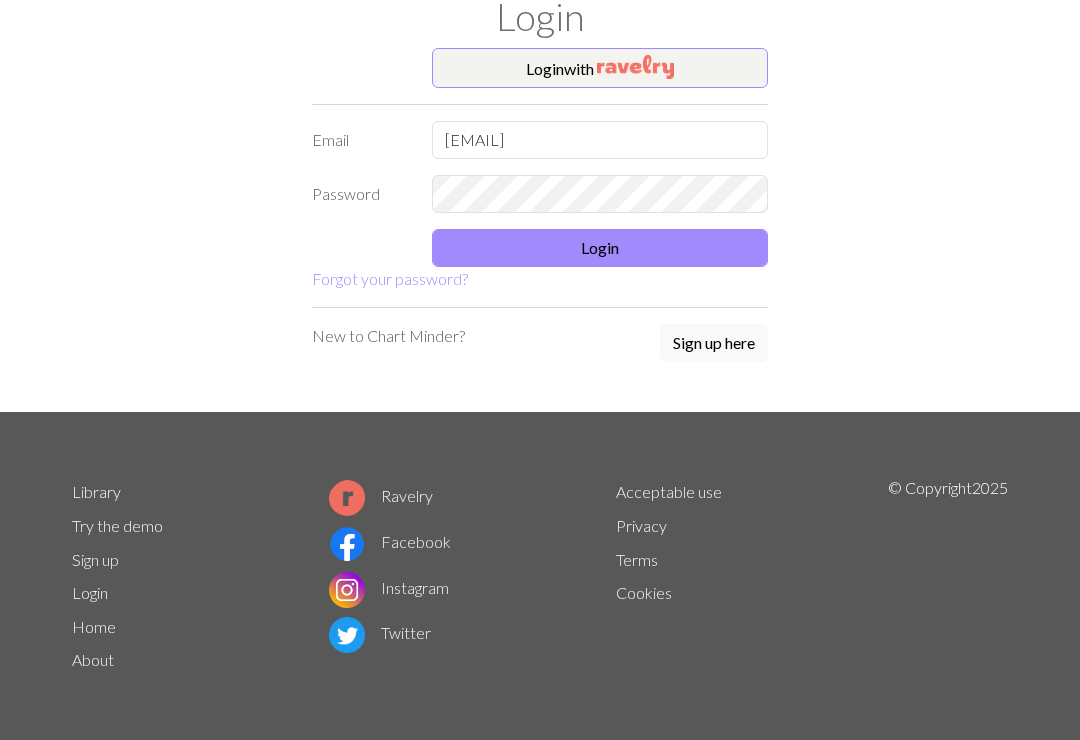 click on "Login" at bounding box center (600, 248) 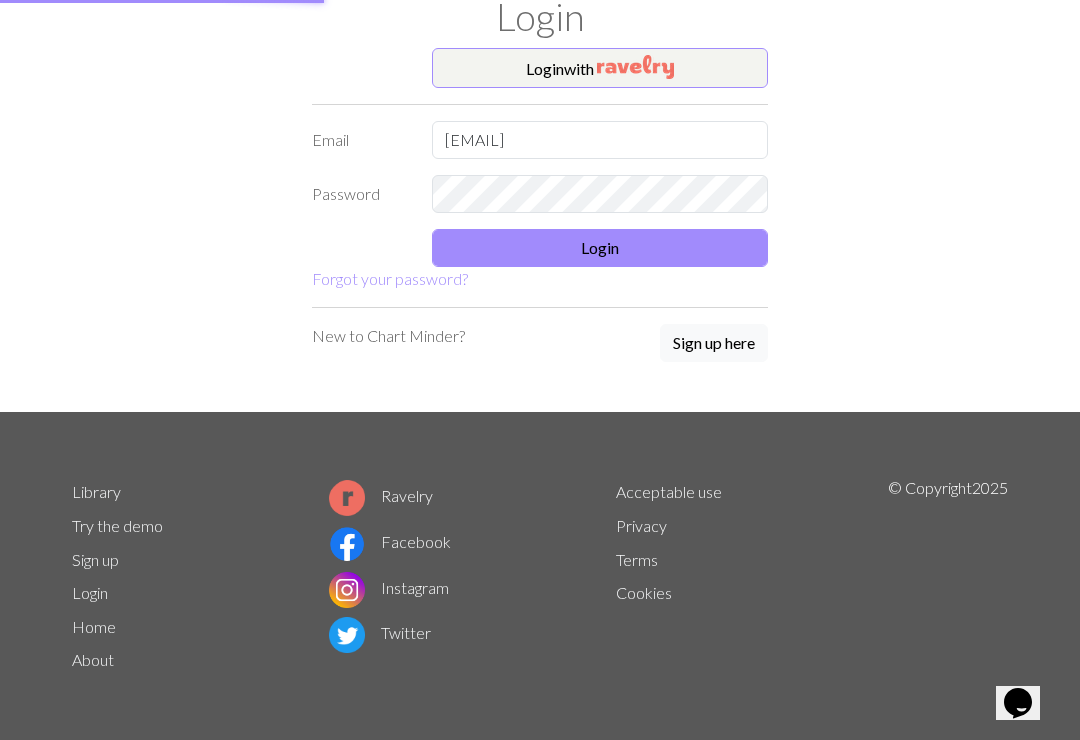 scroll, scrollTop: 47, scrollLeft: 0, axis: vertical 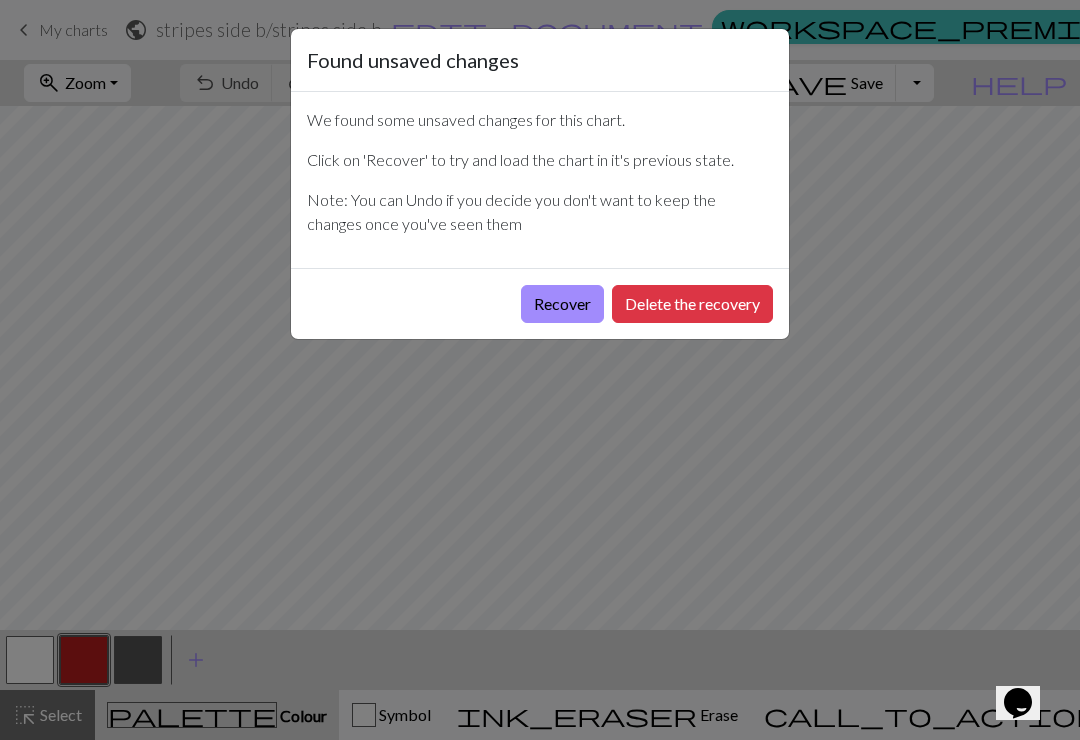 click on "Delete the recovery" at bounding box center [692, 304] 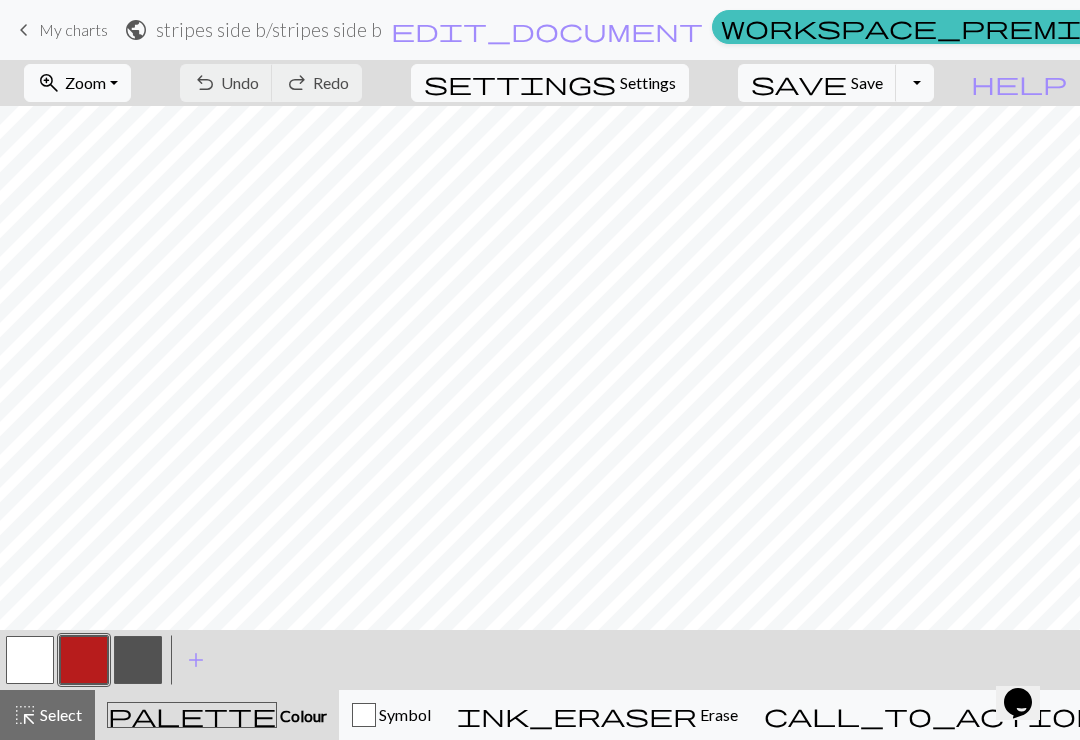 click on "My charts" at bounding box center (73, 29) 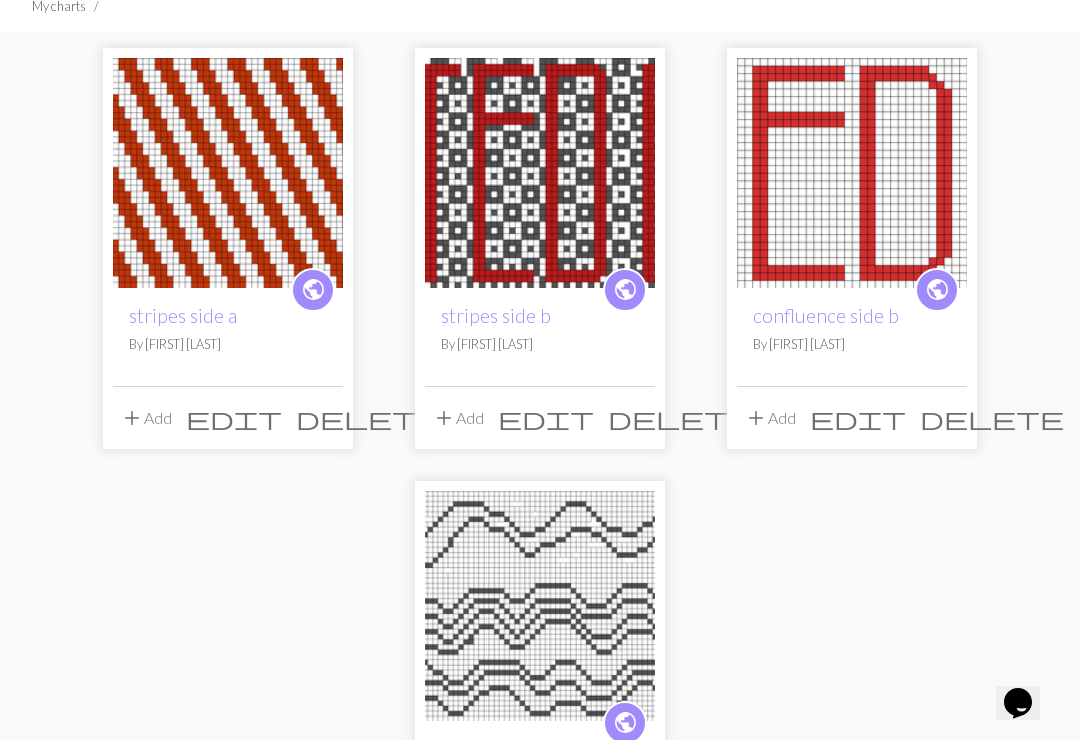 scroll, scrollTop: 167, scrollLeft: 0, axis: vertical 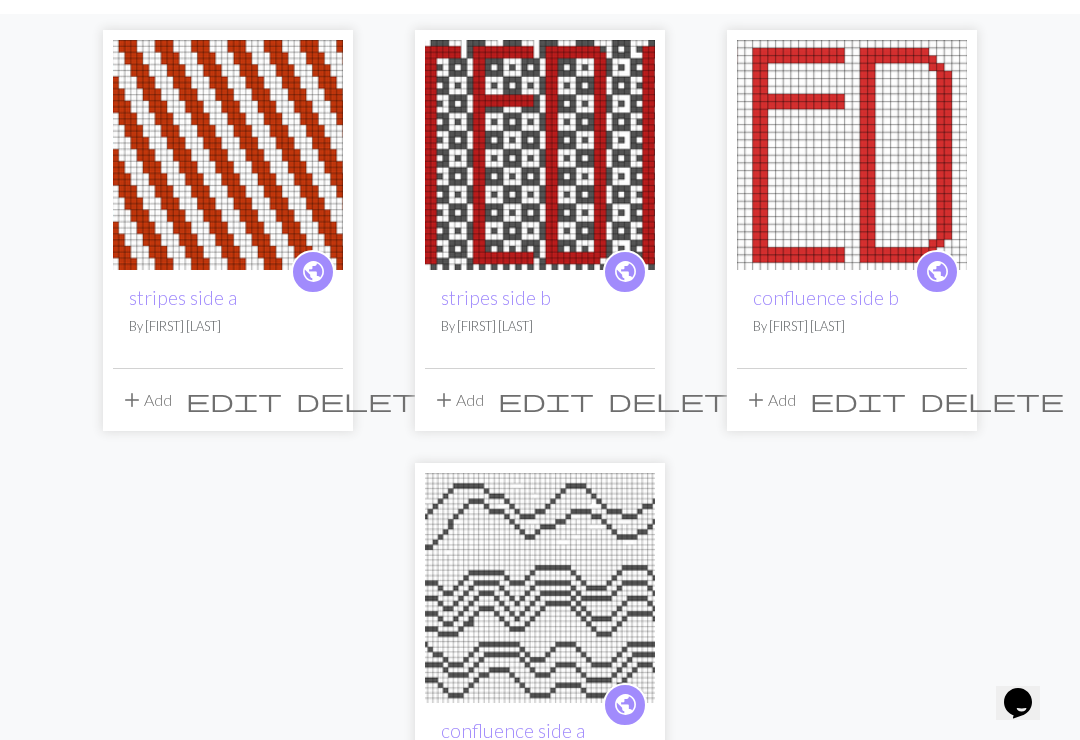 click at bounding box center (540, 155) 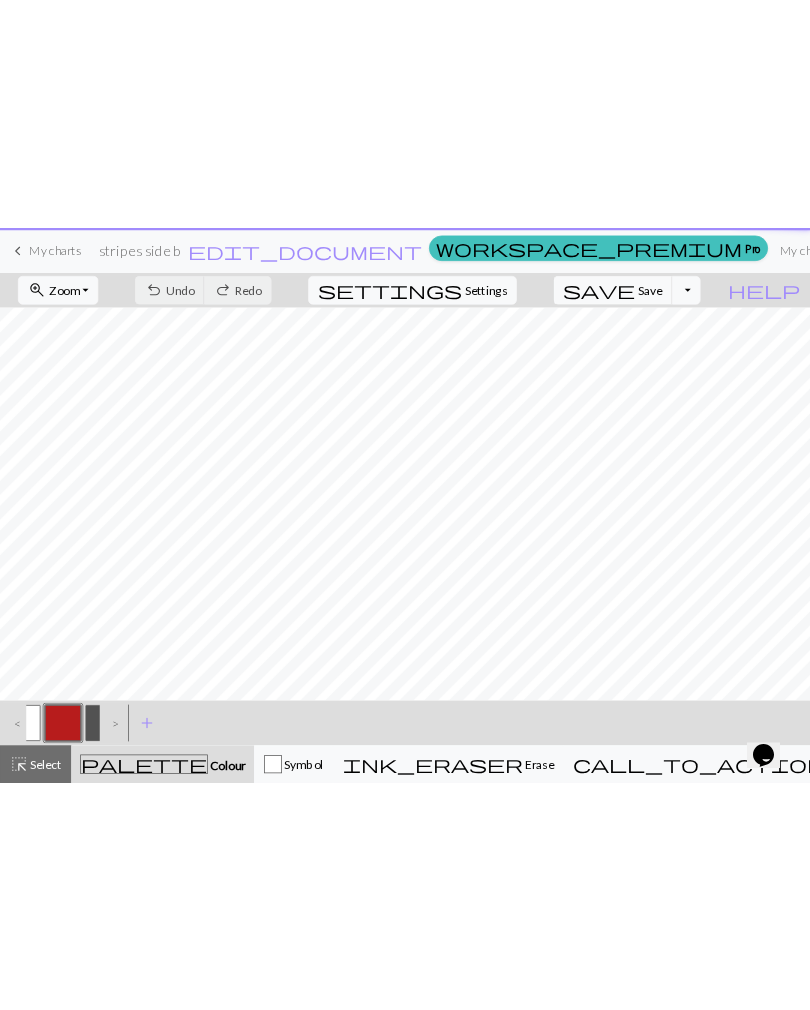 scroll, scrollTop: 0, scrollLeft: 0, axis: both 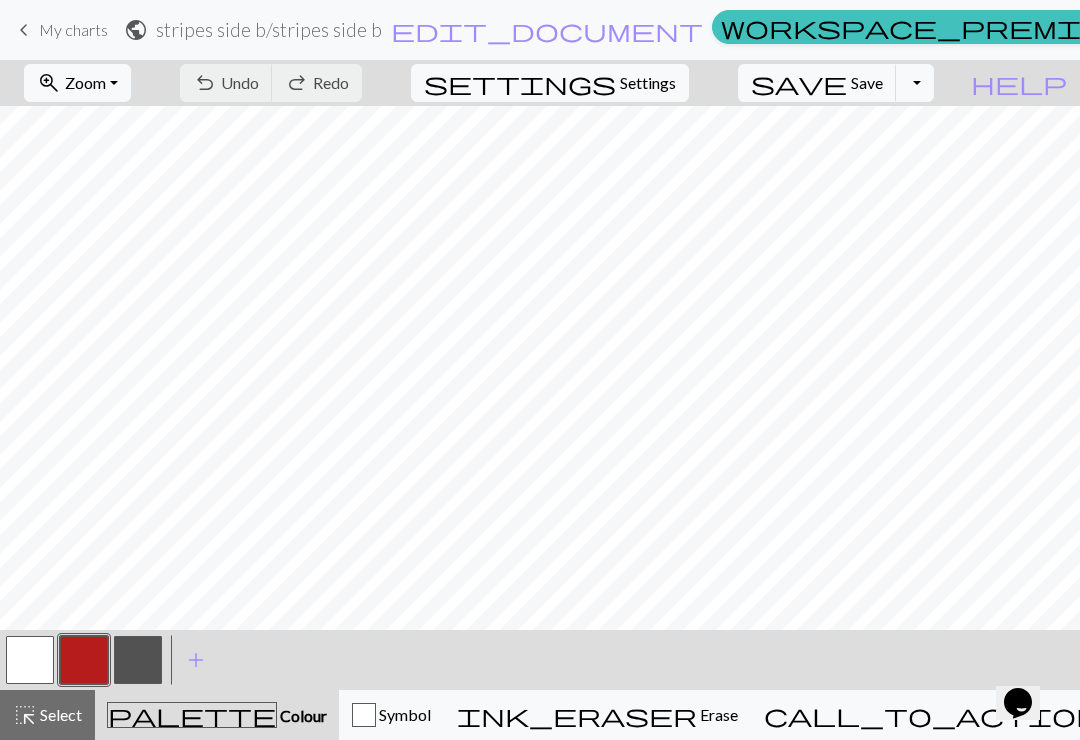 click on "Toggle Dropdown" at bounding box center [915, 83] 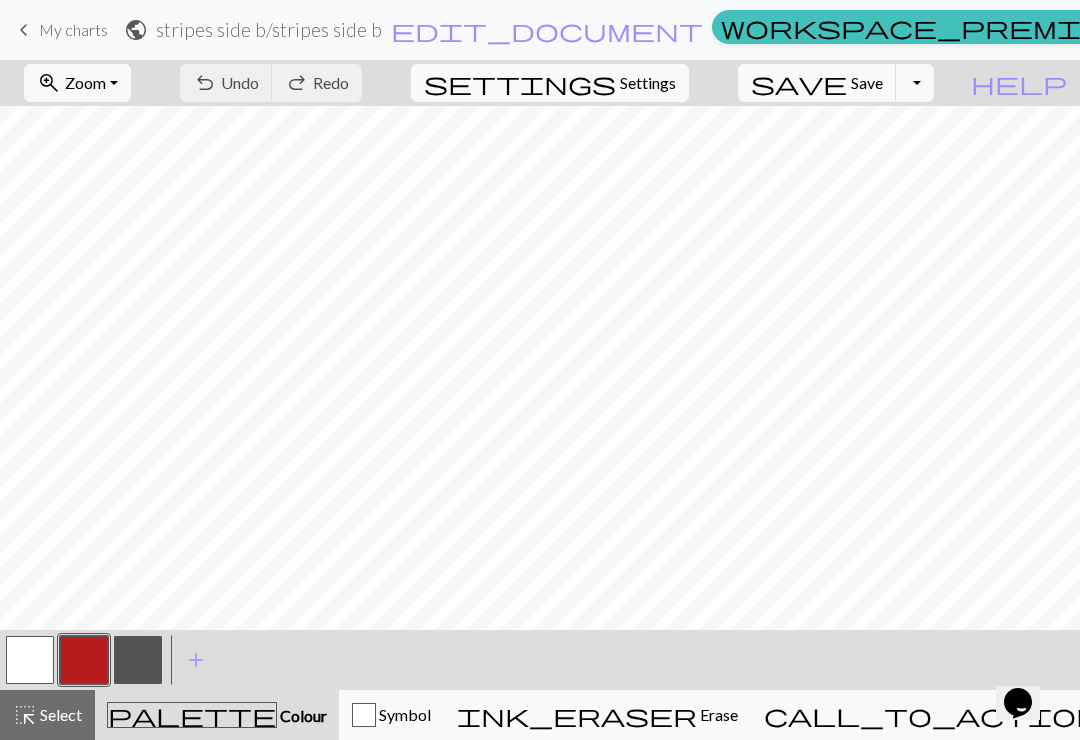 click on "zoom_in Zoom Zoom Fit all Fit width Fit height 50% 100% 150% 200% undo Undo Undo redo Redo Redo settings  Settings save Save Save Toggle Dropdown file_copy  Save a copy save_alt  Download" at bounding box center (479, 83) 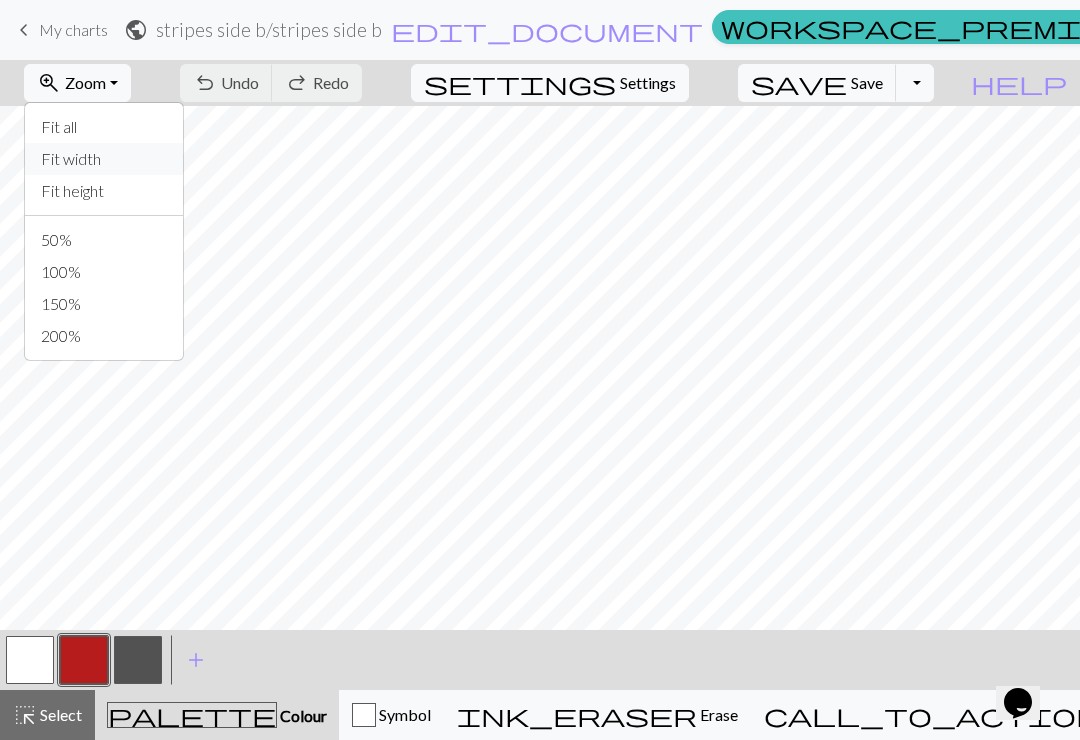 click on "Fit width" at bounding box center [104, 159] 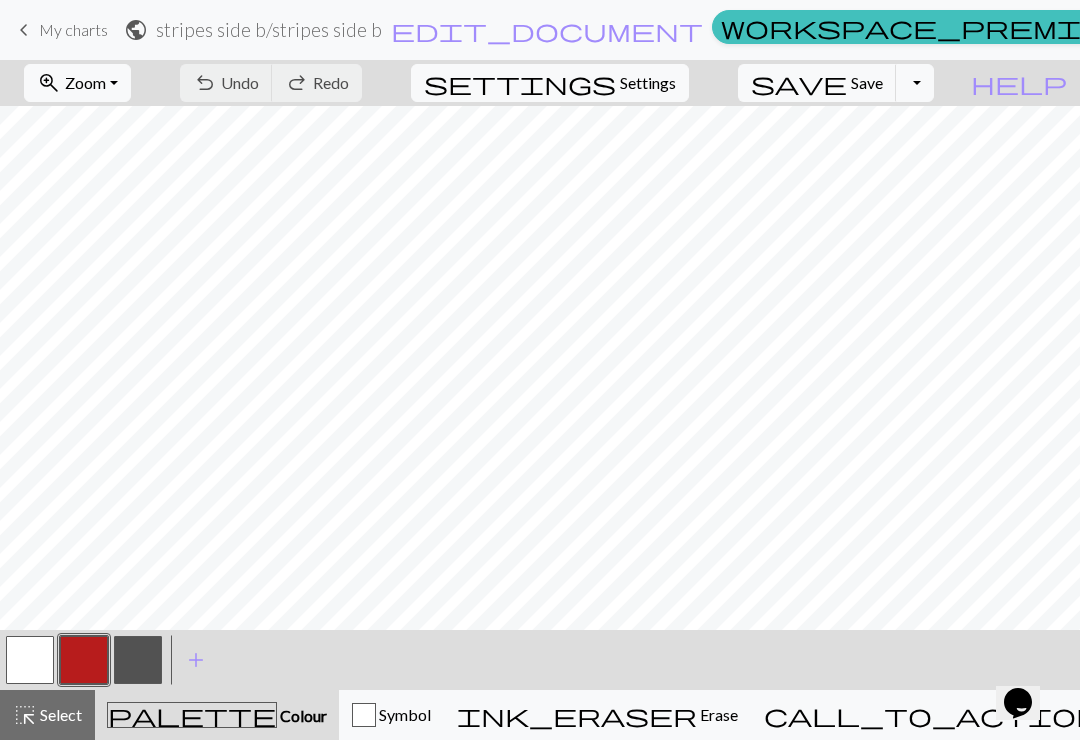 click on "zoom_in Zoom Zoom" at bounding box center (77, 83) 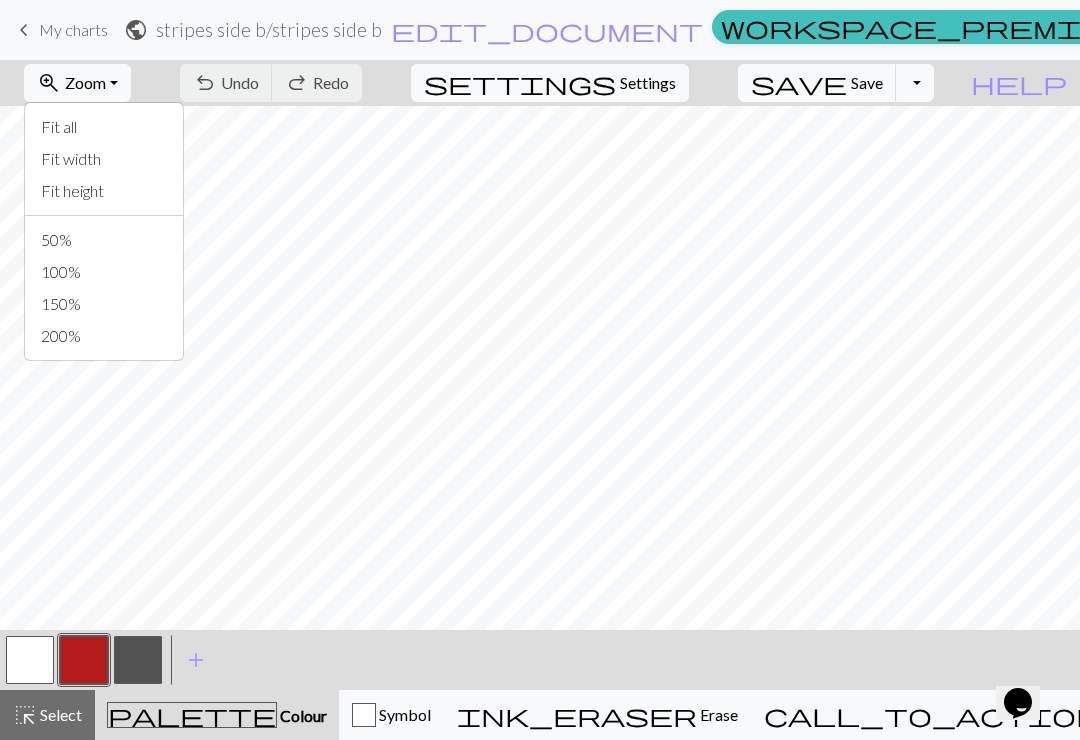 click on "zoom_in Zoom Zoom" at bounding box center (77, 83) 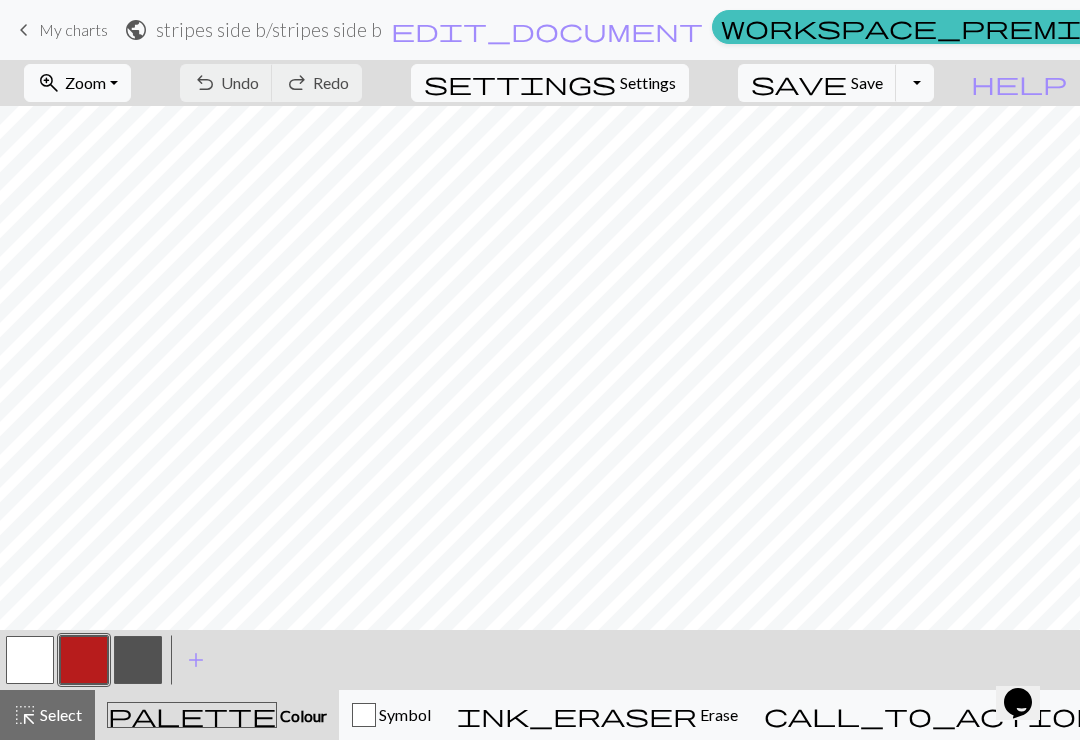 click on "Knitting mode" at bounding box center [1150, 714] 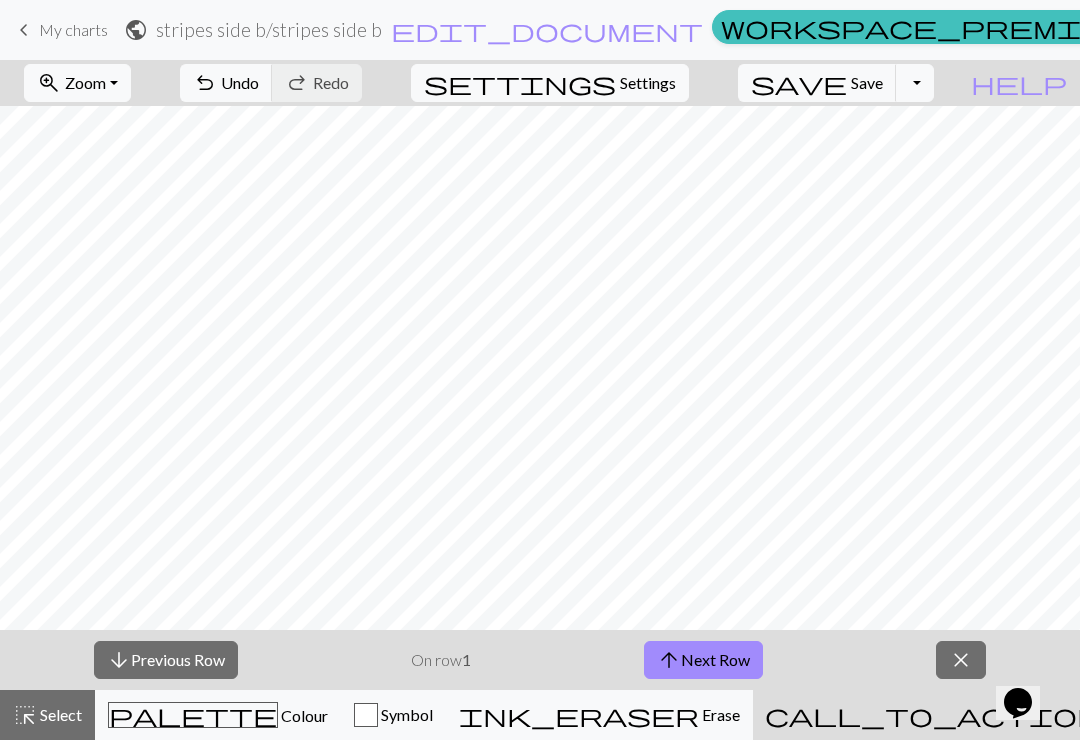 click on "close" at bounding box center (961, 660) 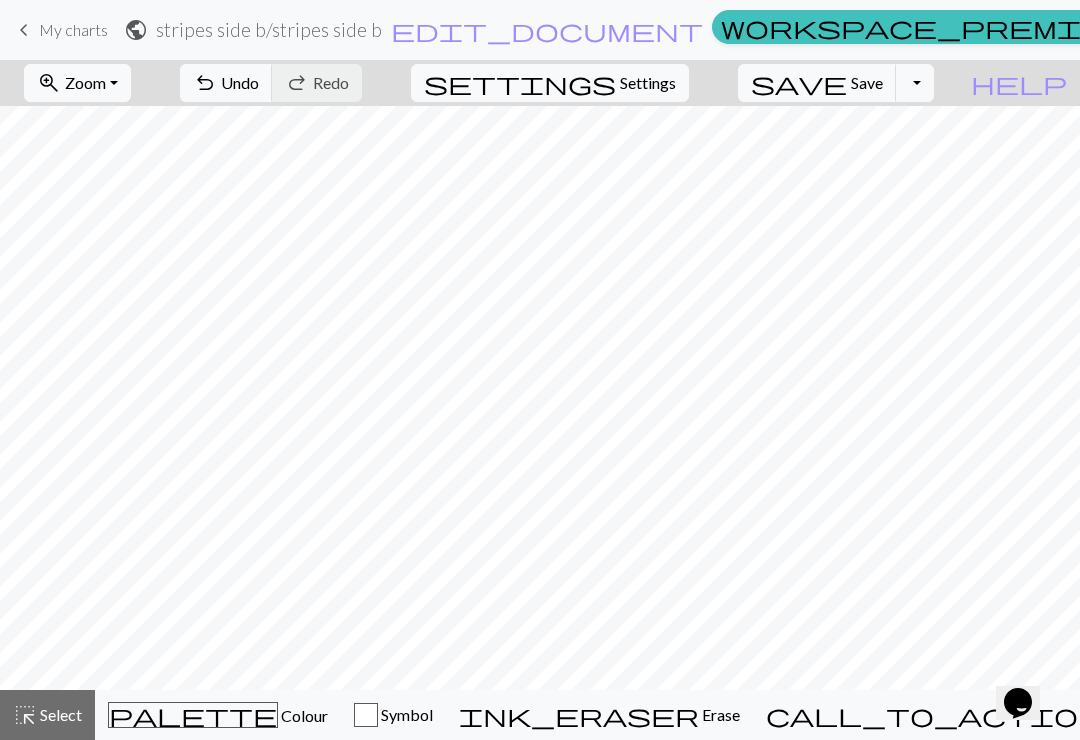 click on "zoom_in Zoom Zoom" at bounding box center [77, 83] 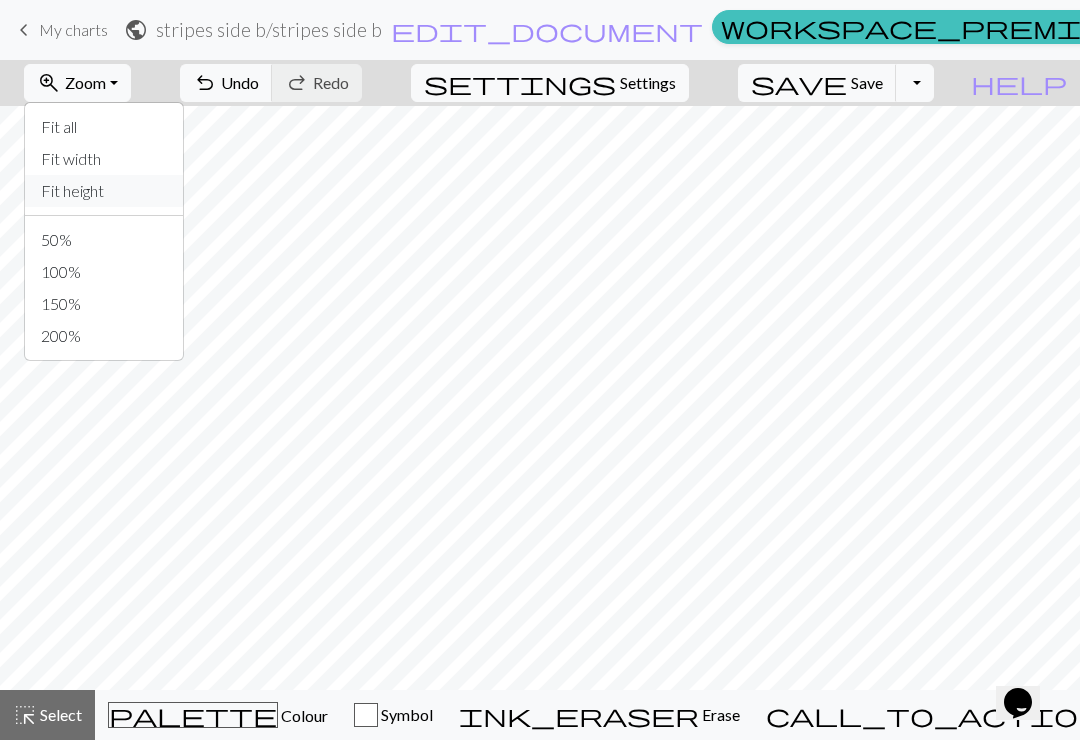 click on "Fit height" at bounding box center [104, 191] 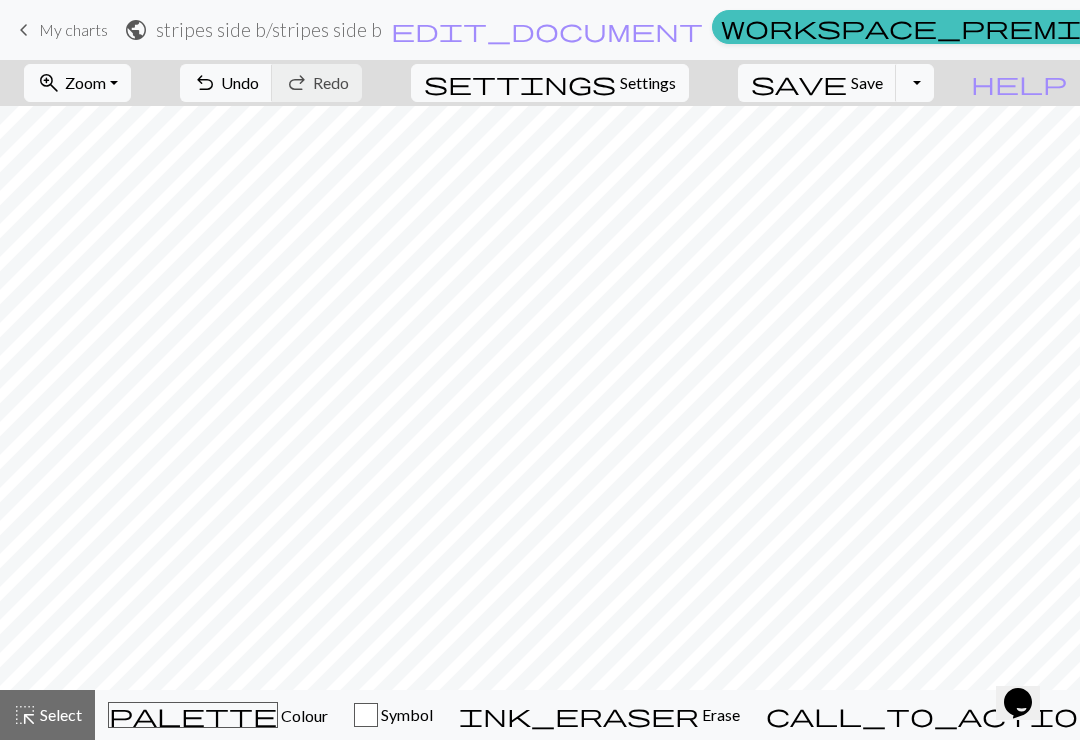 click on "Zoom" at bounding box center [85, 82] 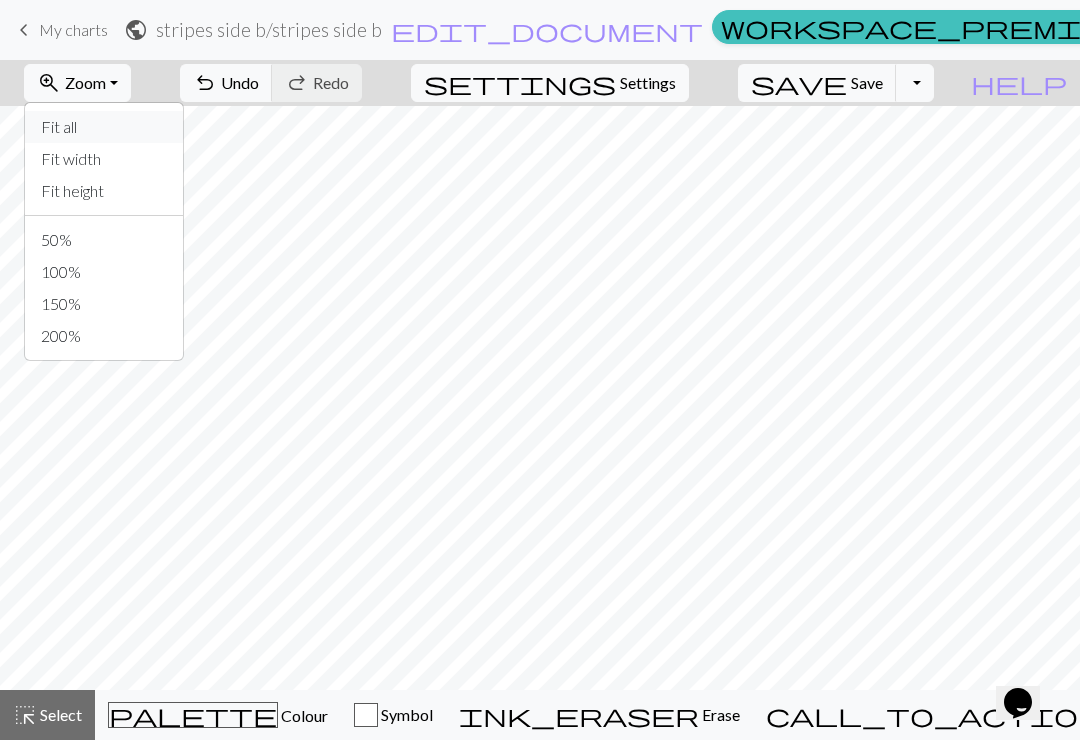 click on "Fit all" at bounding box center (104, 127) 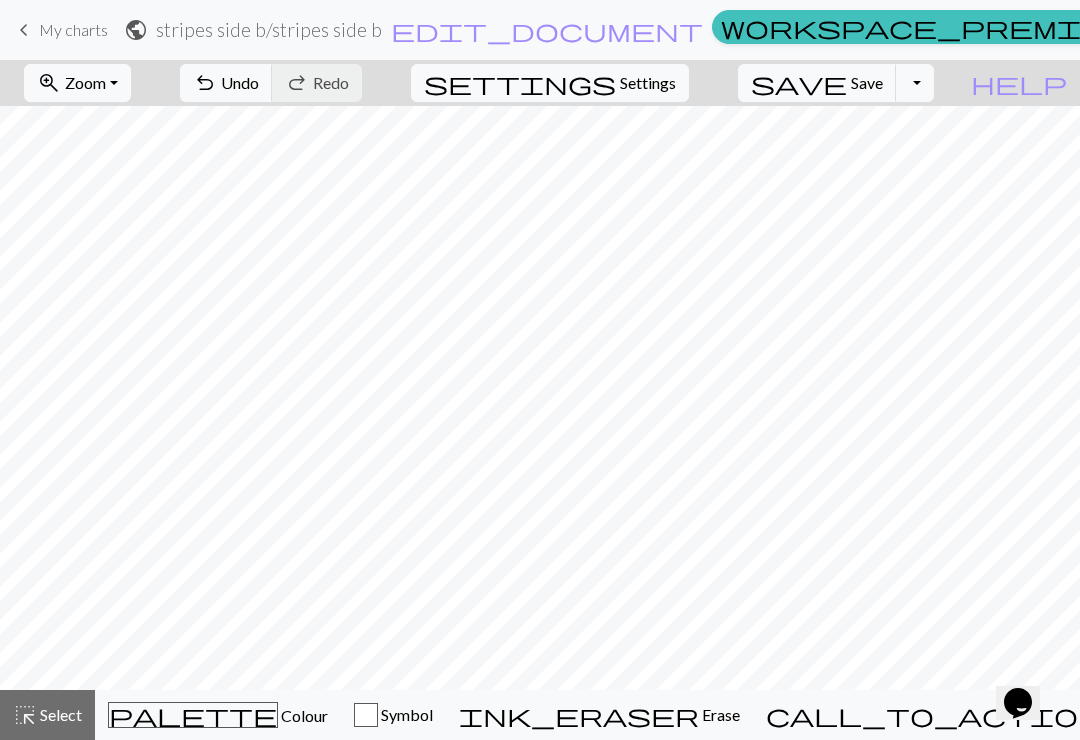click on "palette" at bounding box center [193, 715] 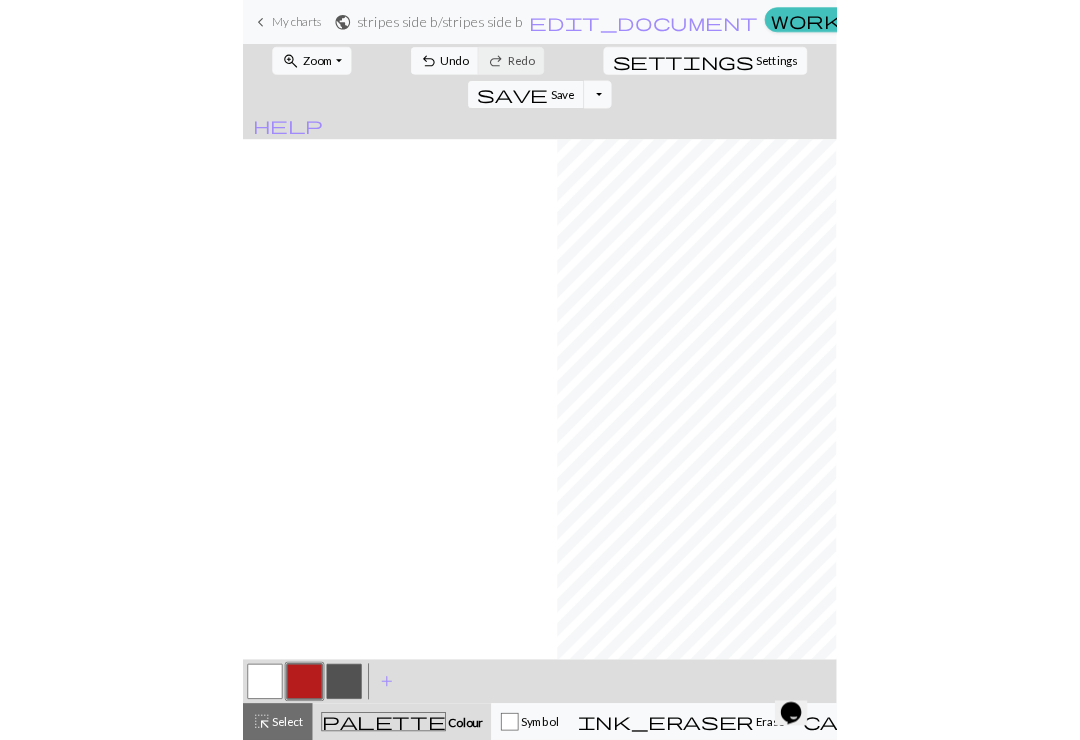 scroll, scrollTop: 0, scrollLeft: 500, axis: horizontal 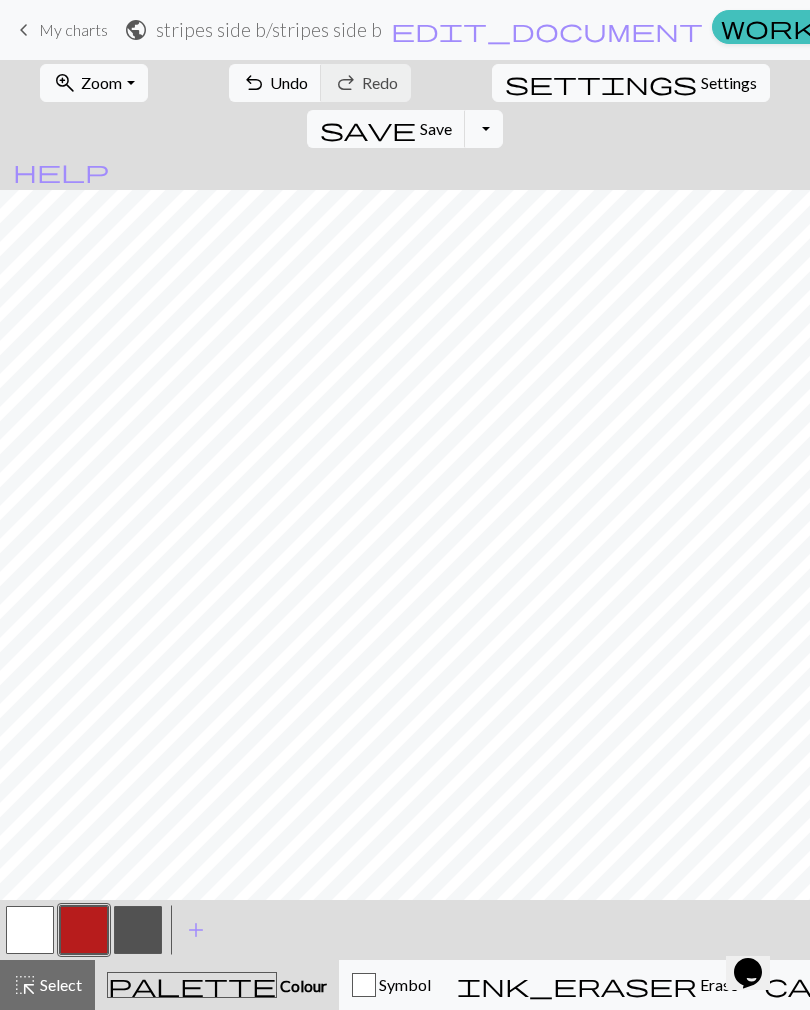 click on "Symbol" at bounding box center [403, 984] 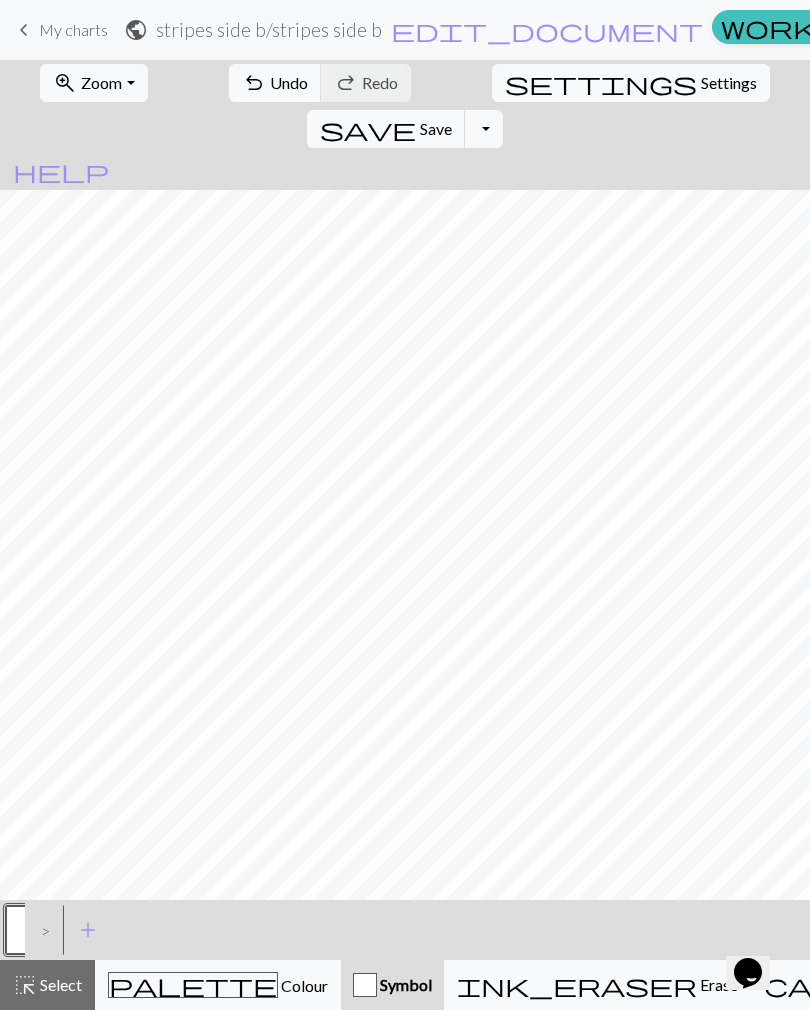 click on "ink_eraser" at bounding box center (577, 985) 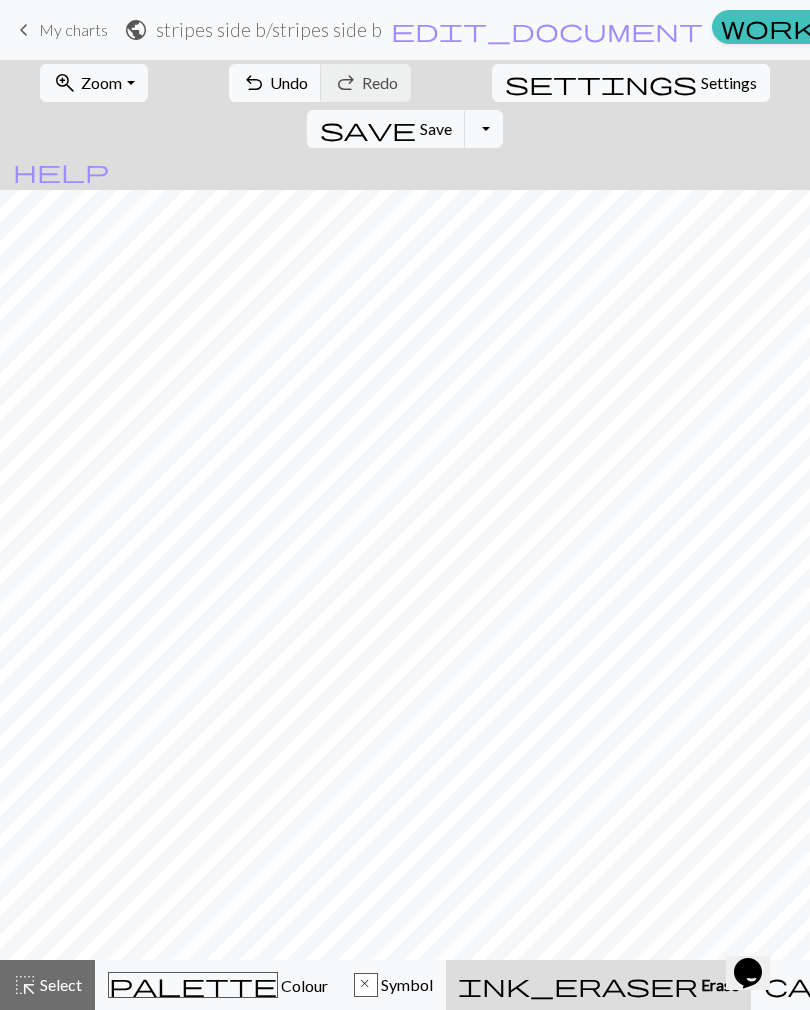 click on "call_to_action" at bounding box center [932, 985] 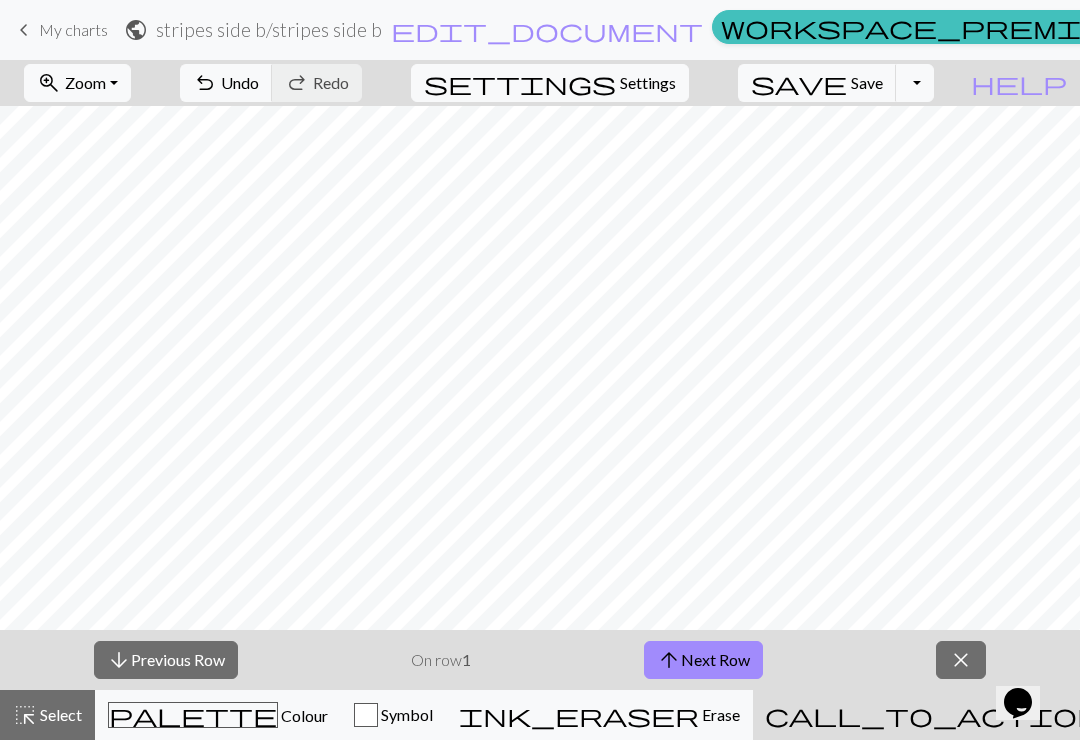 click on "keyboard_arrow_left" at bounding box center (24, 30) 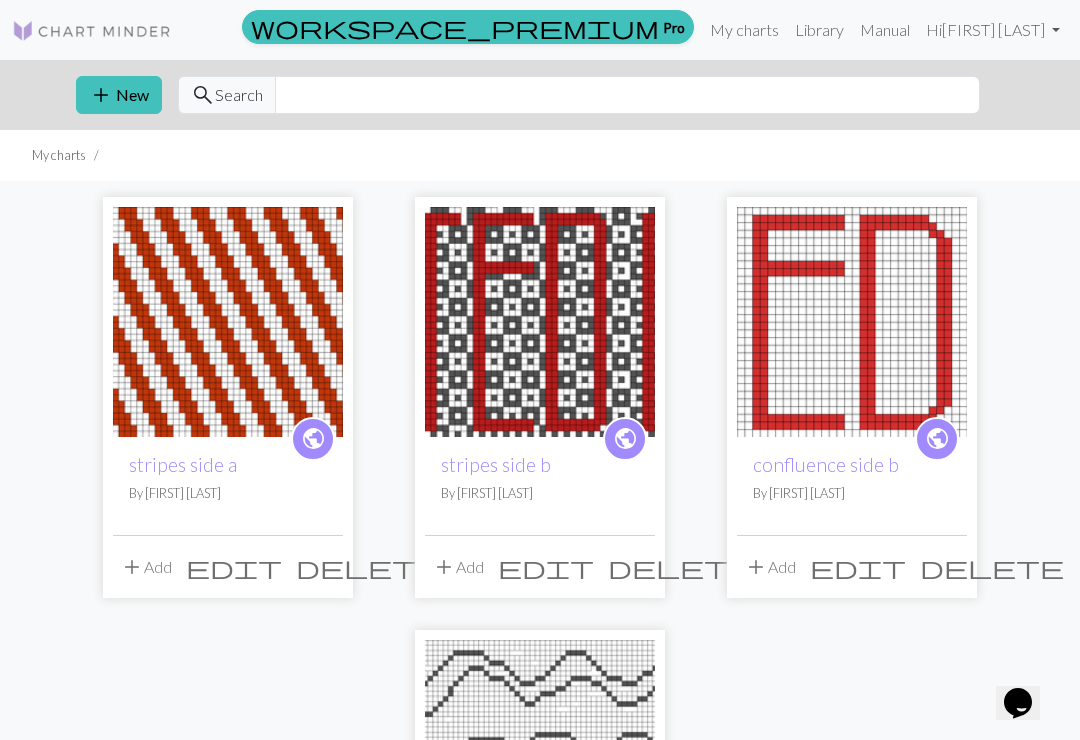 click on "stripes side a" at bounding box center [183, 464] 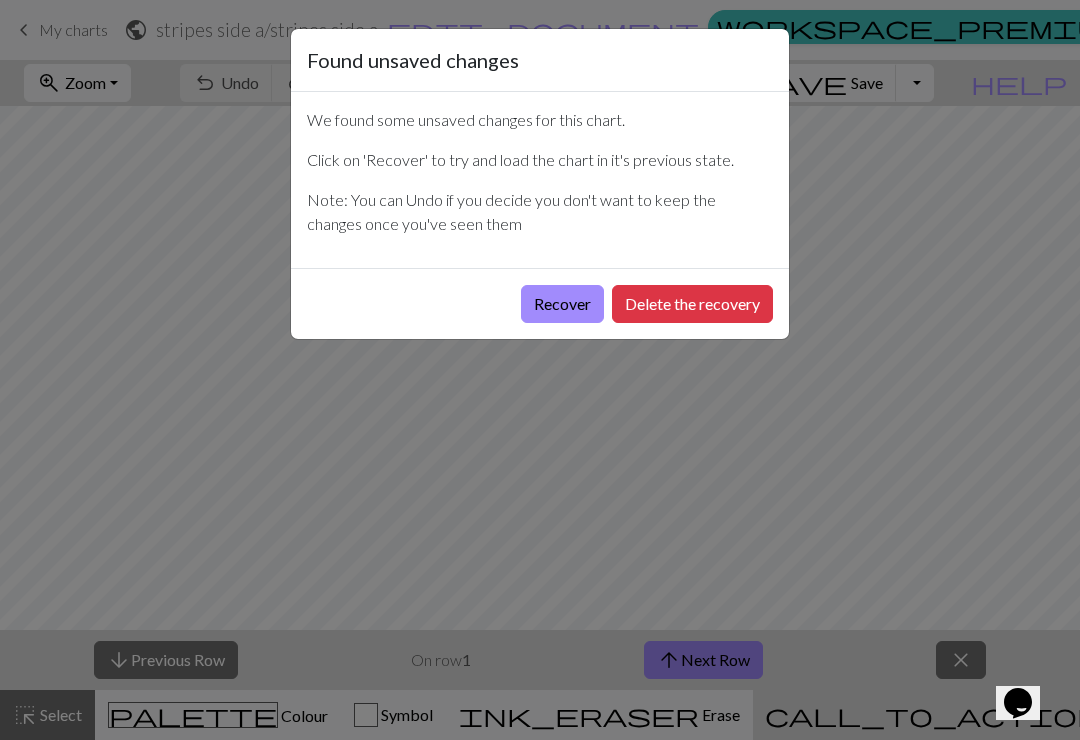 click on "Delete the recovery" at bounding box center (692, 304) 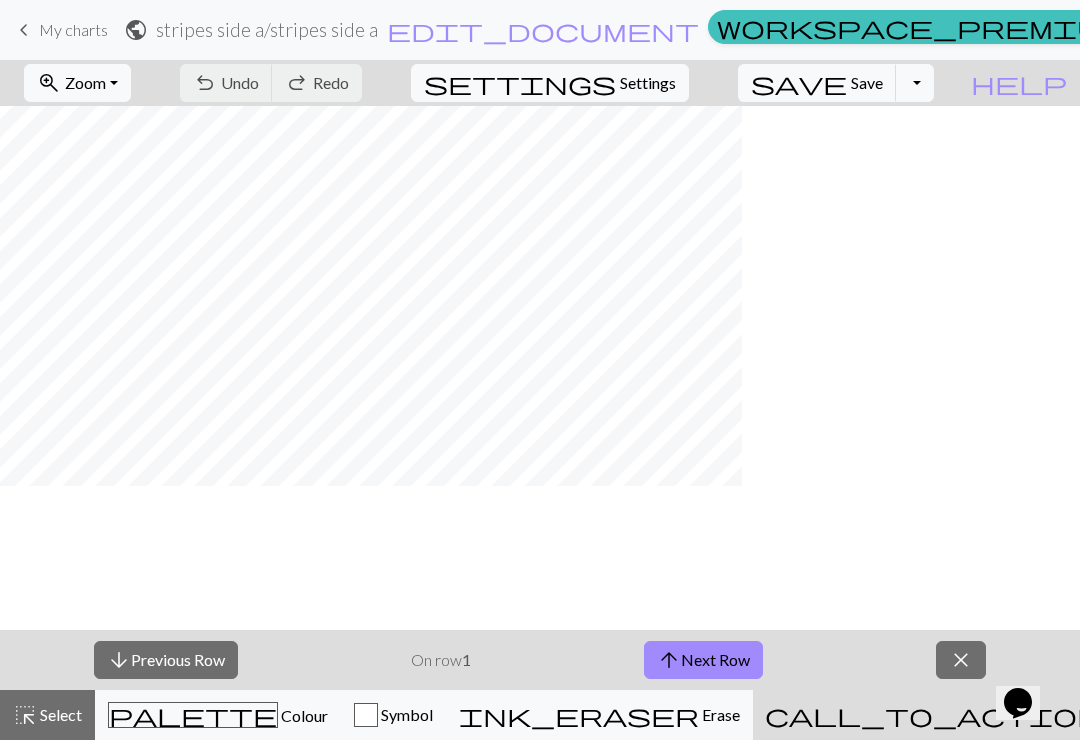 scroll, scrollTop: 0, scrollLeft: 0, axis: both 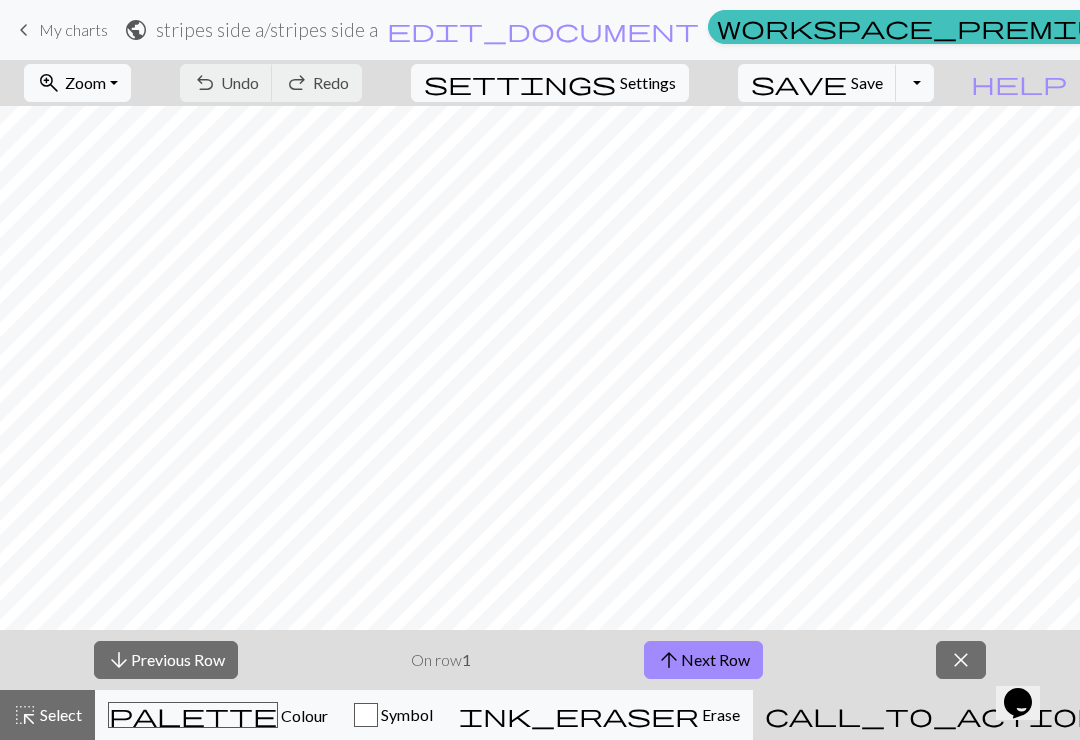 click on "zoom_in Zoom Zoom" at bounding box center [77, 83] 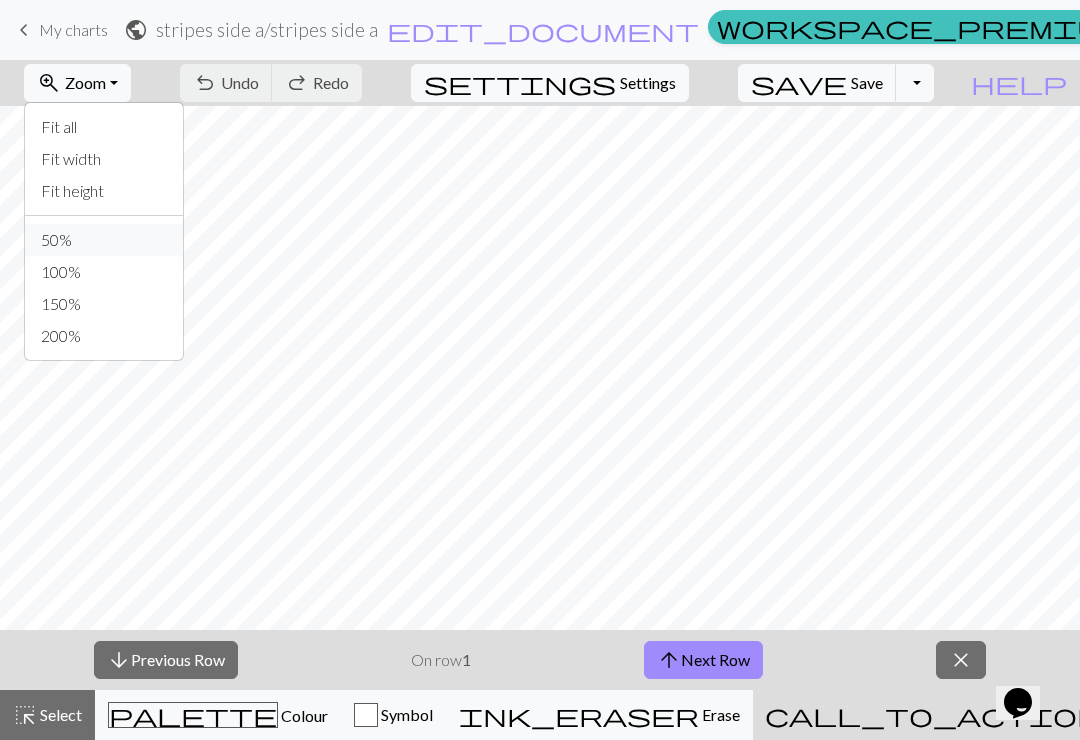 click on "50%" at bounding box center [104, 240] 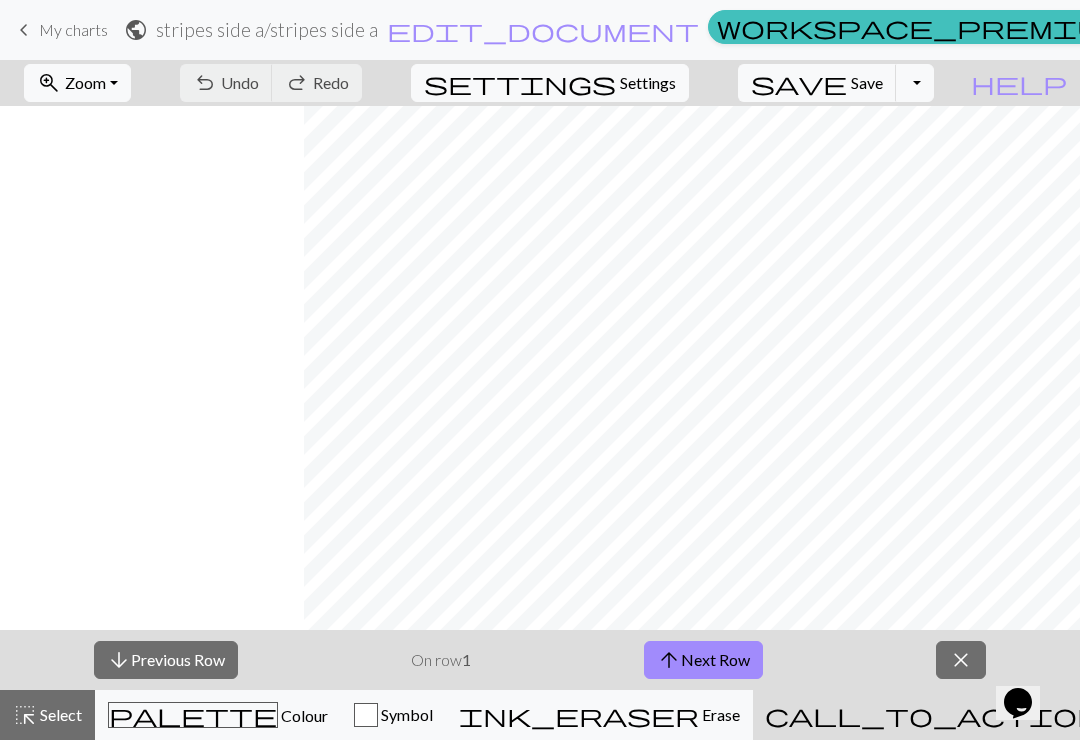 scroll, scrollTop: 0, scrollLeft: 304, axis: horizontal 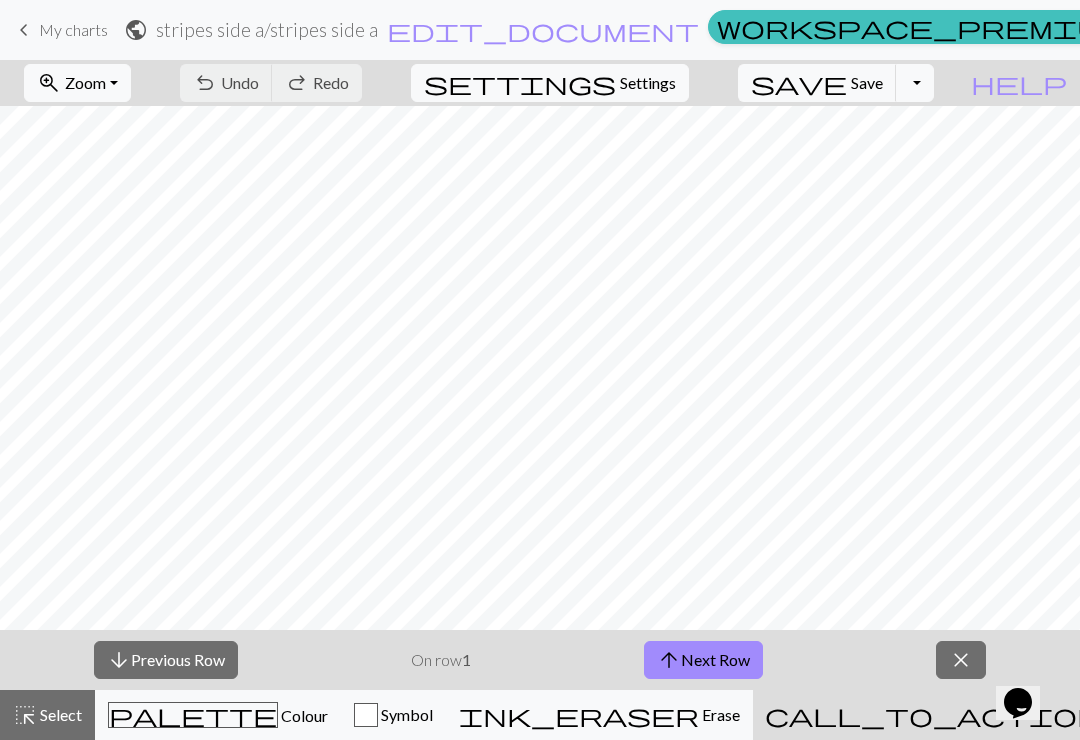 click on "keyboard_arrow_left" at bounding box center [24, 30] 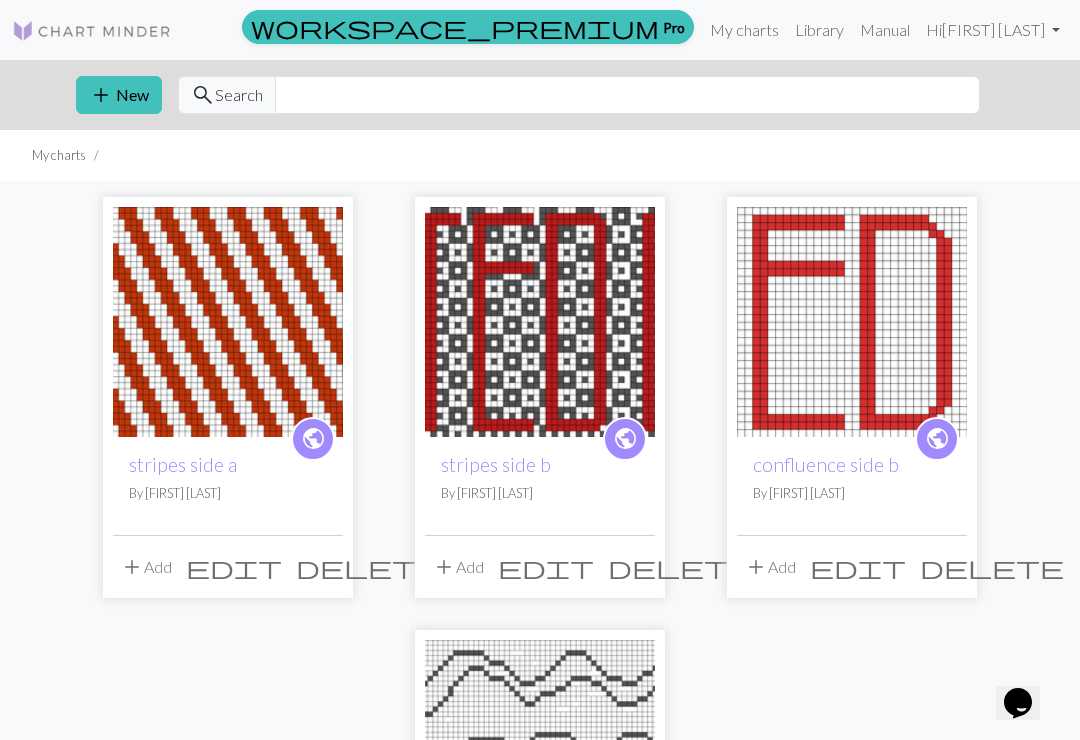 click at bounding box center [540, 322] 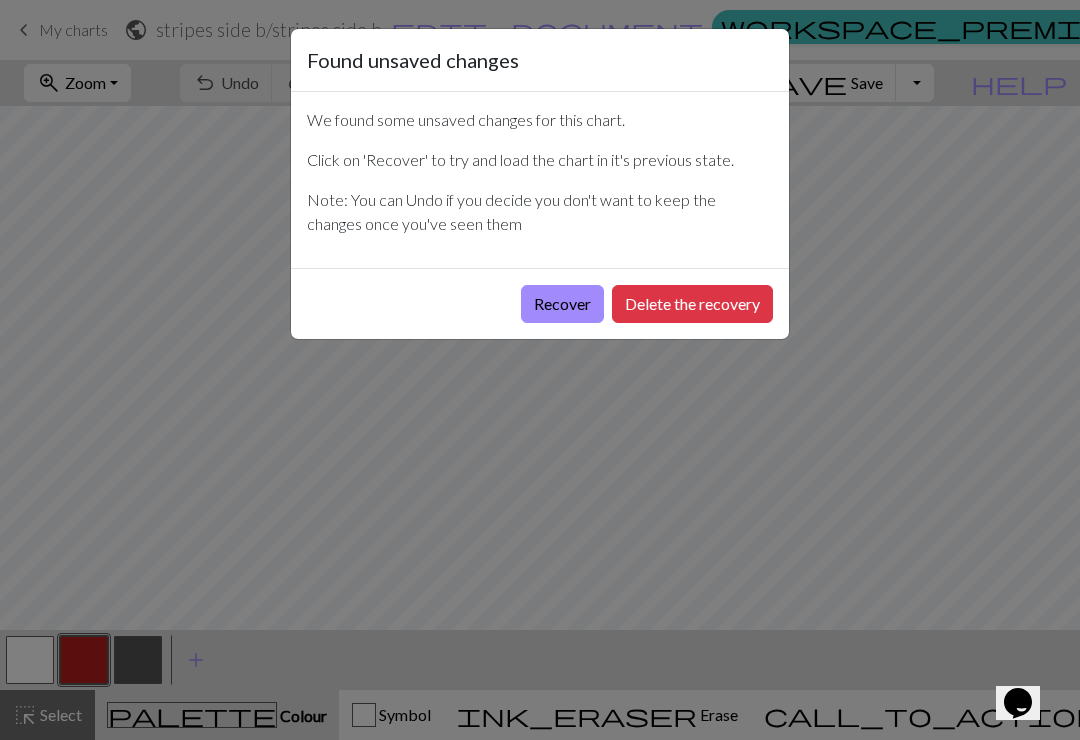 click on "Delete the recovery" at bounding box center [692, 304] 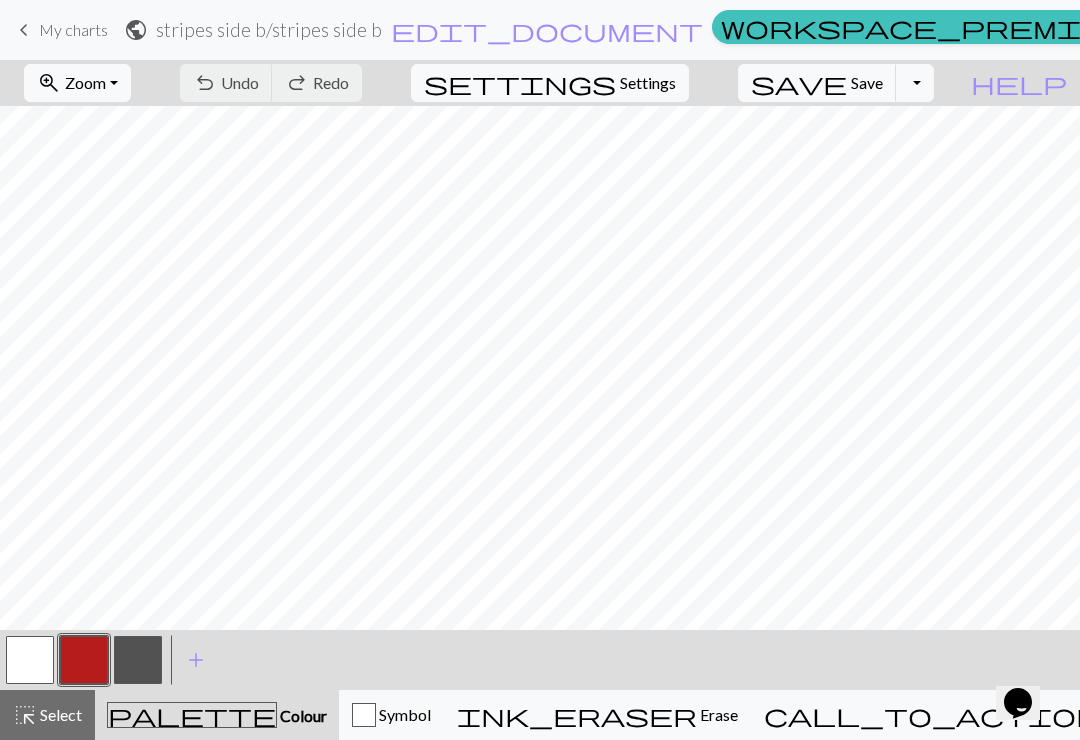 click on "zoom_in Zoom Zoom" at bounding box center (77, 83) 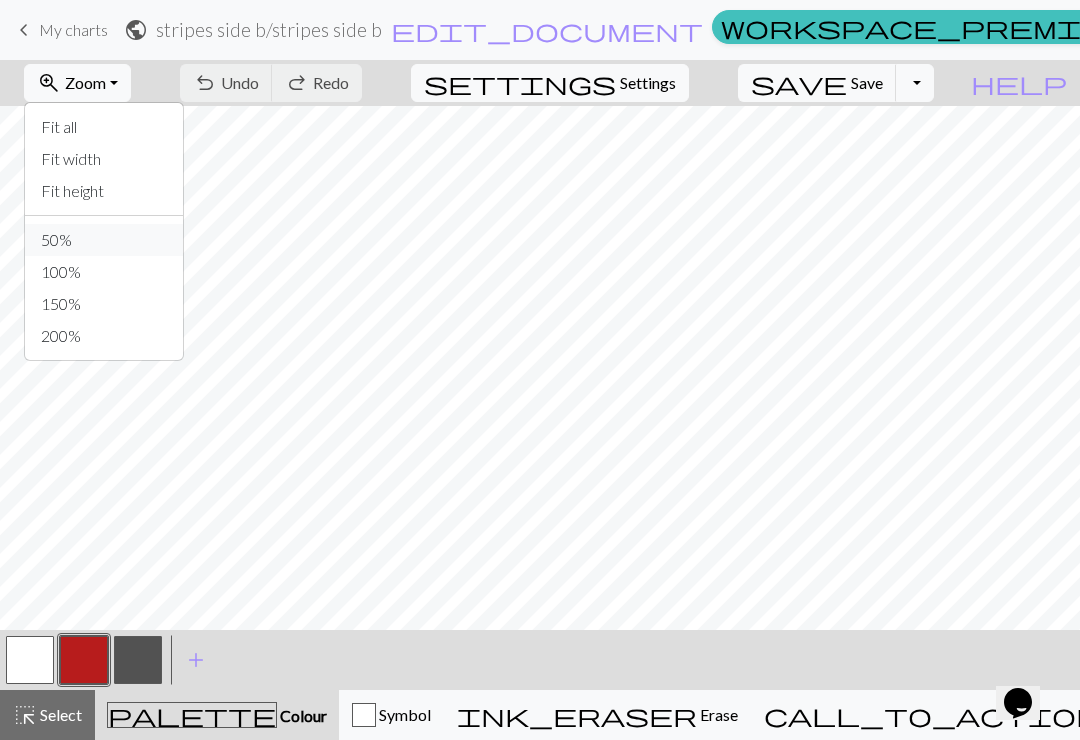 click on "50%" at bounding box center [104, 240] 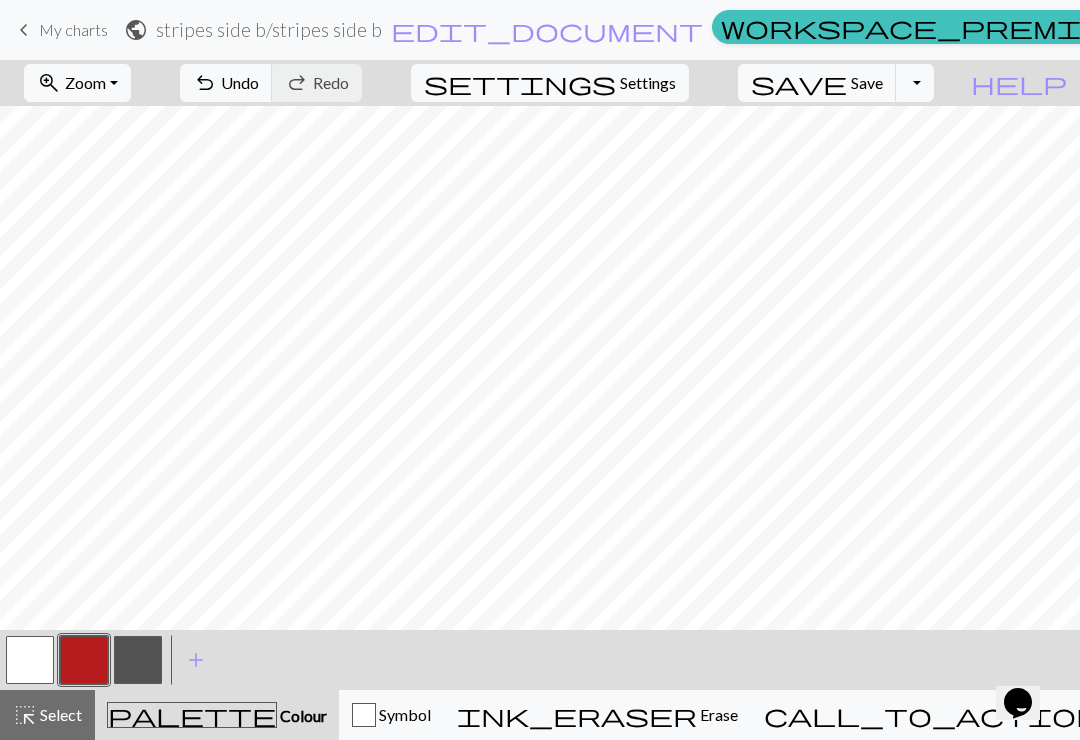 click on "undo" at bounding box center [205, 83] 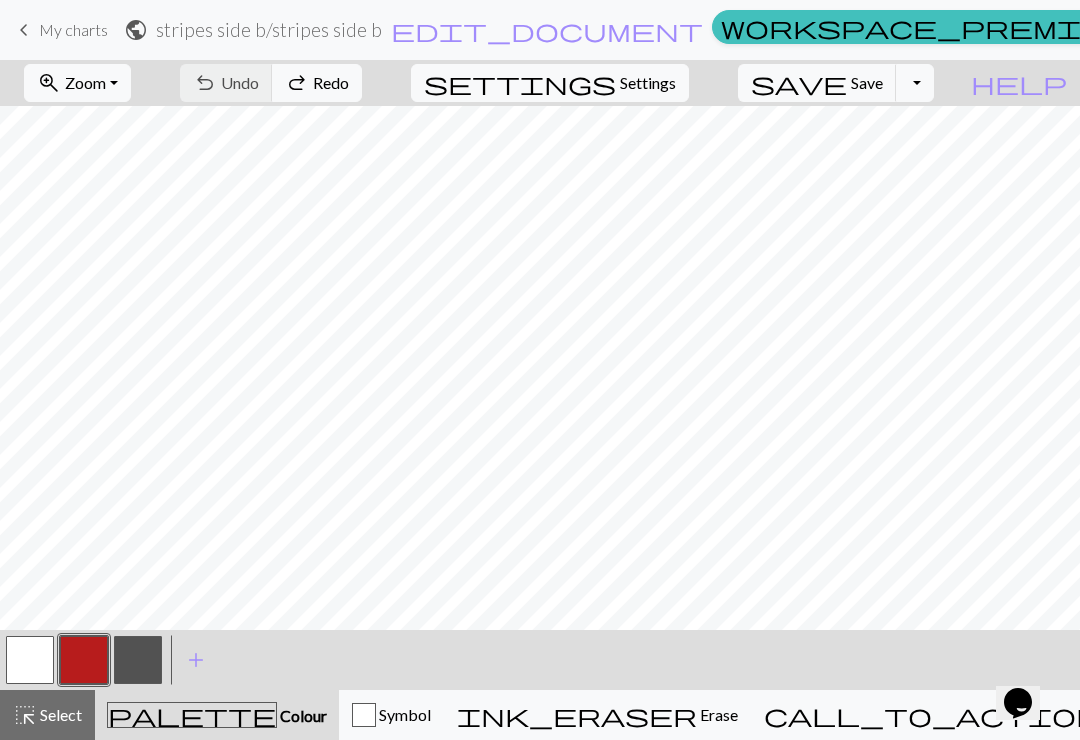 click on "call_to_action" at bounding box center [932, 715] 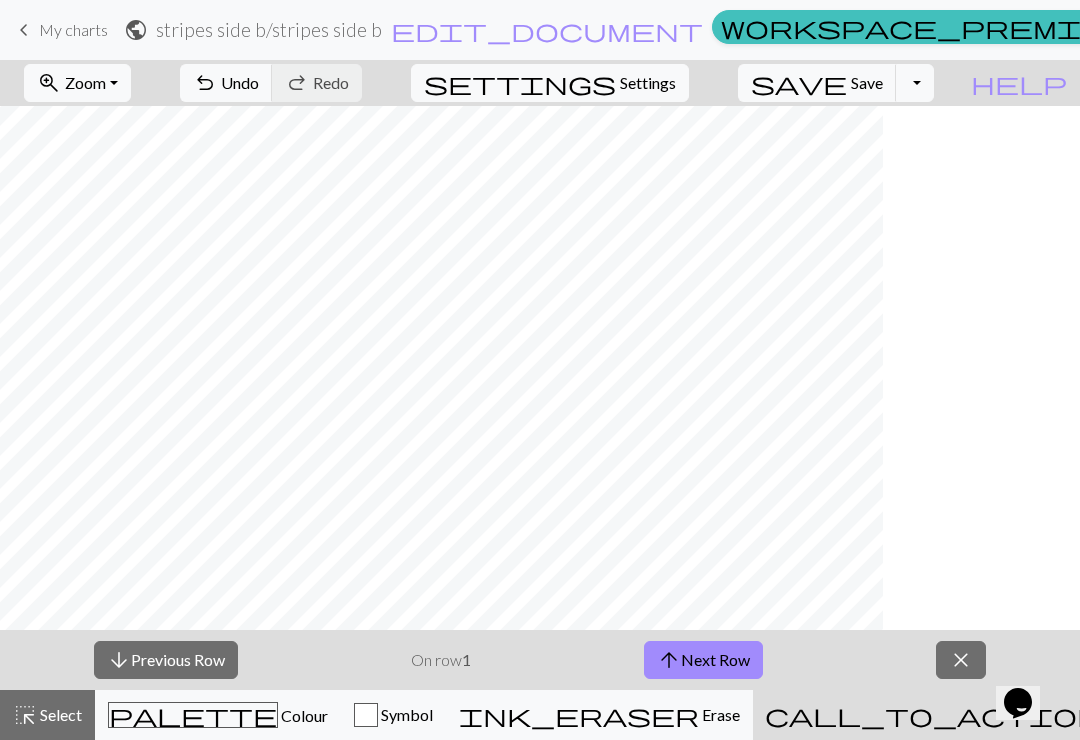scroll, scrollTop: 0, scrollLeft: 0, axis: both 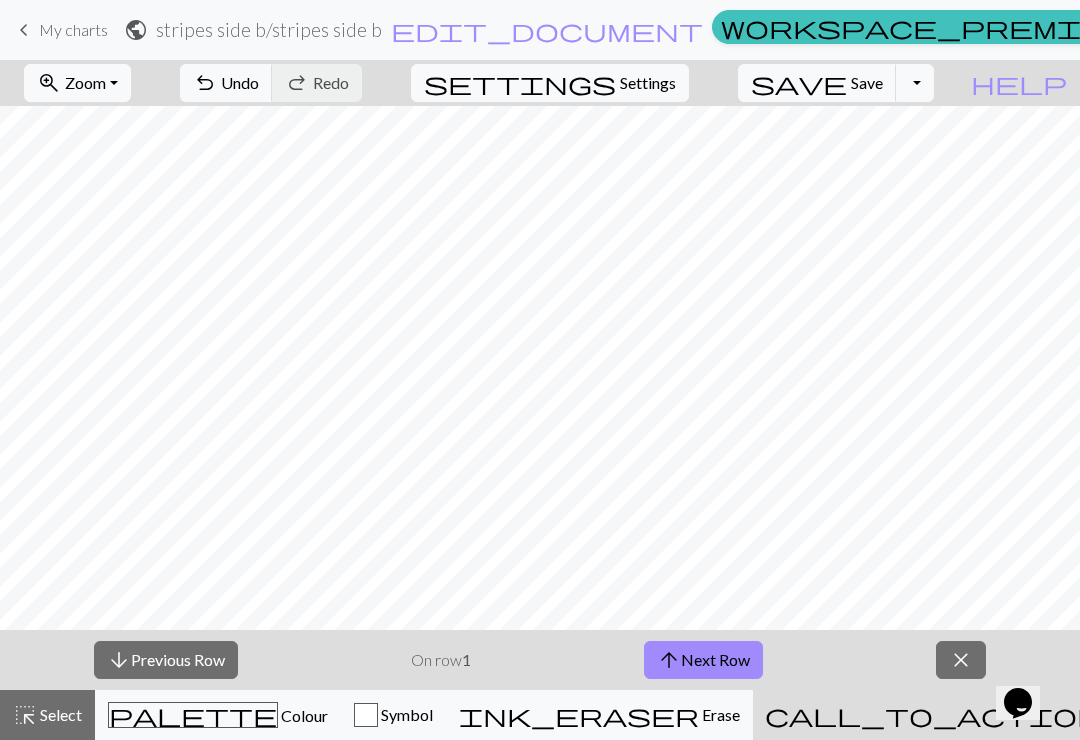click on "Colour" at bounding box center [303, 715] 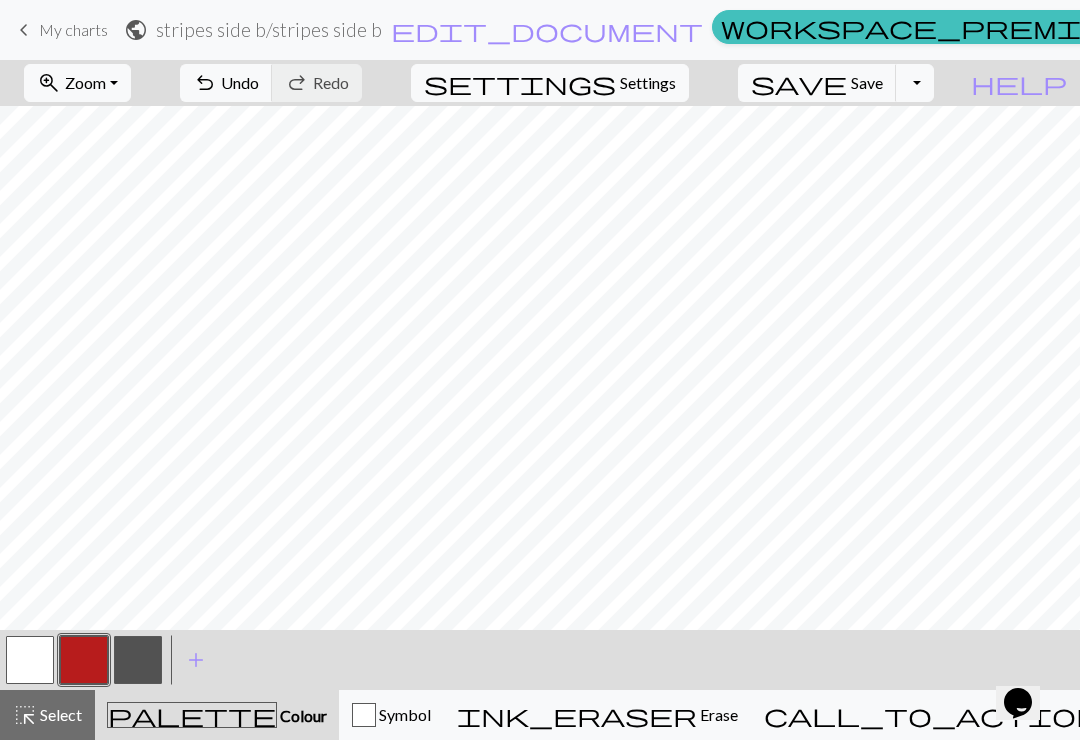 click at bounding box center (138, 660) 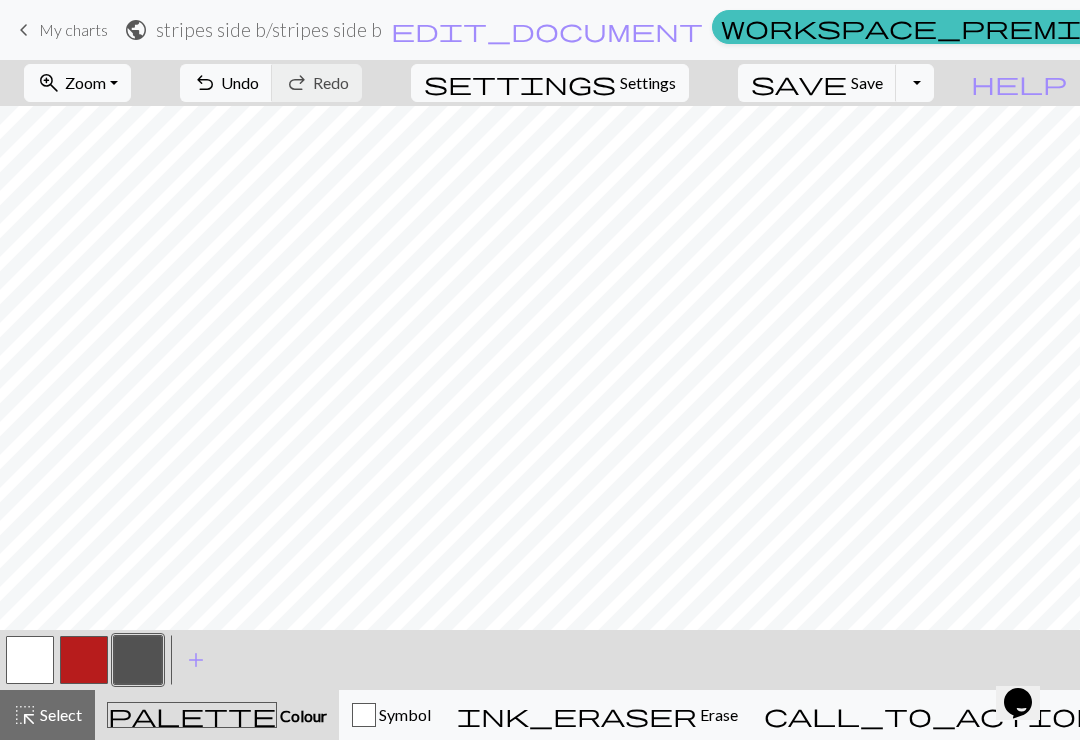 click on "Knitting mode" at bounding box center (1150, 714) 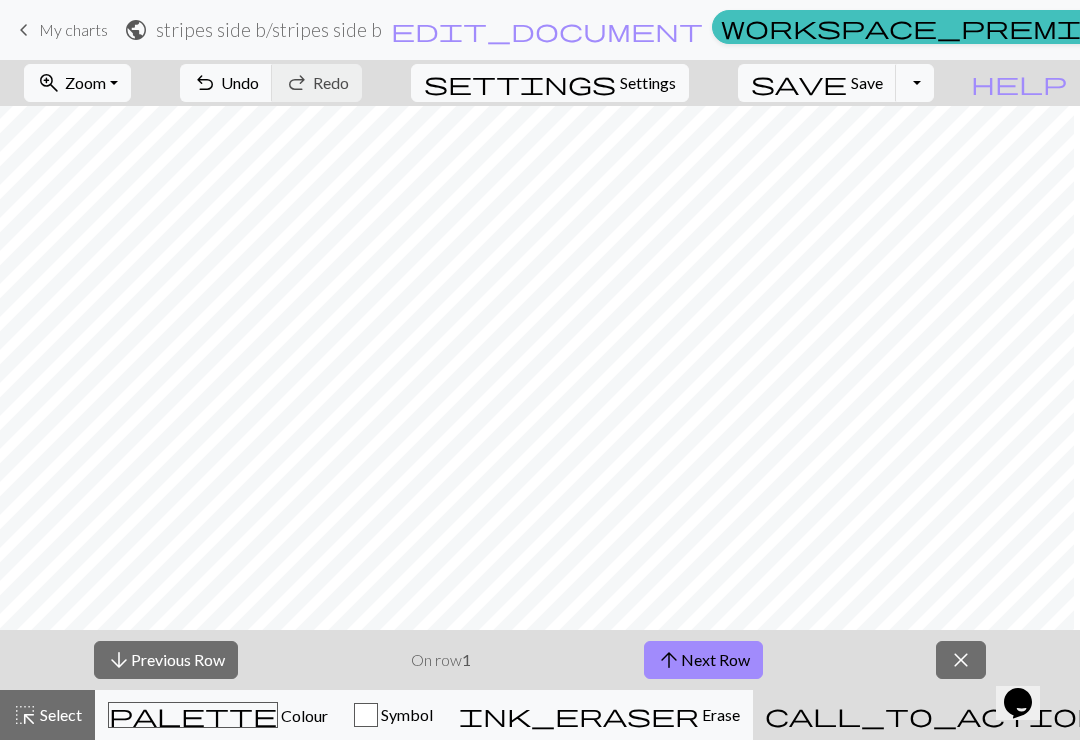 scroll, scrollTop: 0, scrollLeft: 1630, axis: horizontal 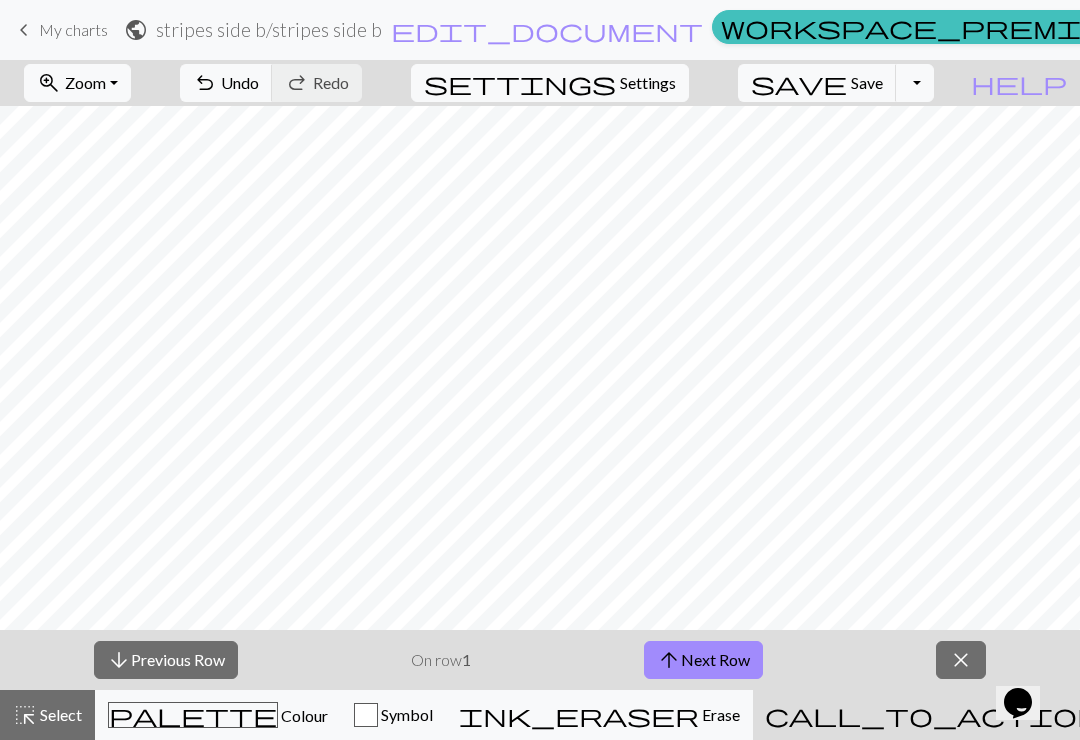 click on "palette" at bounding box center (193, 715) 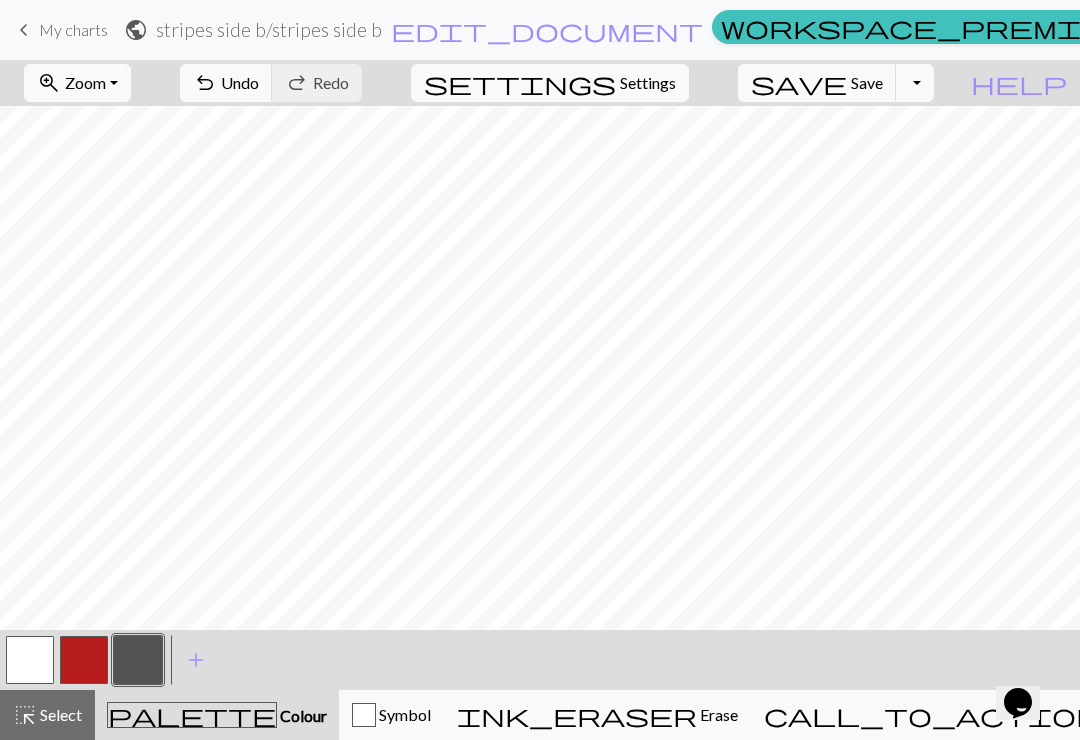 click on "Erase" at bounding box center (717, 714) 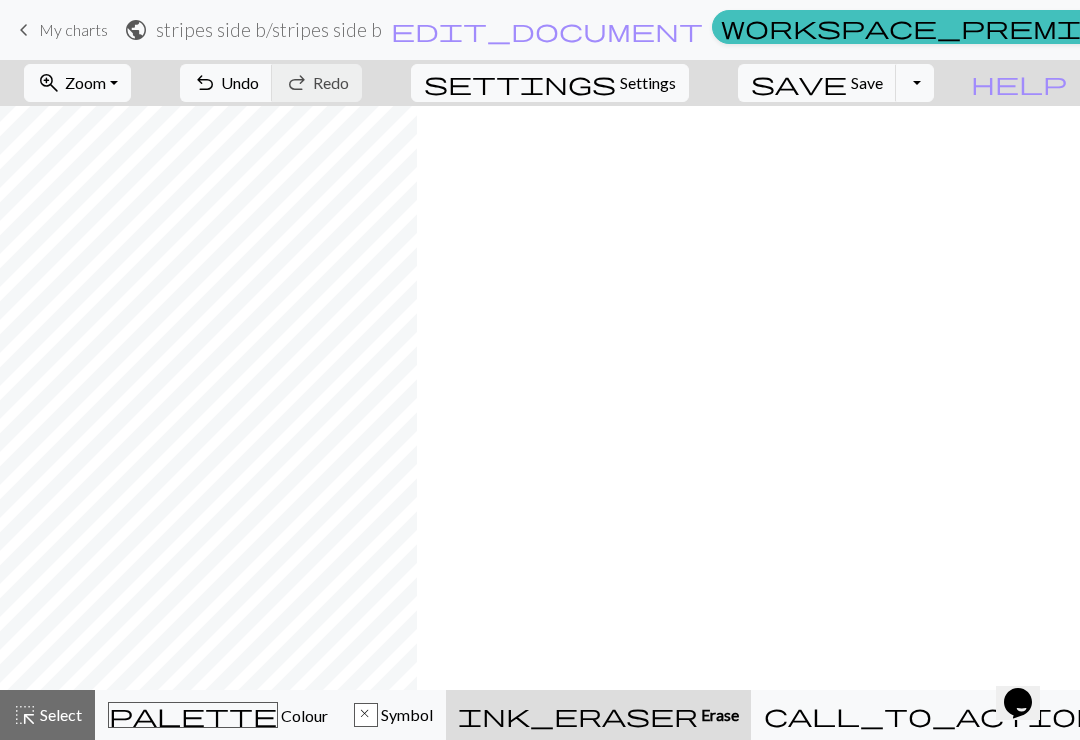 scroll, scrollTop: 0, scrollLeft: 0, axis: both 